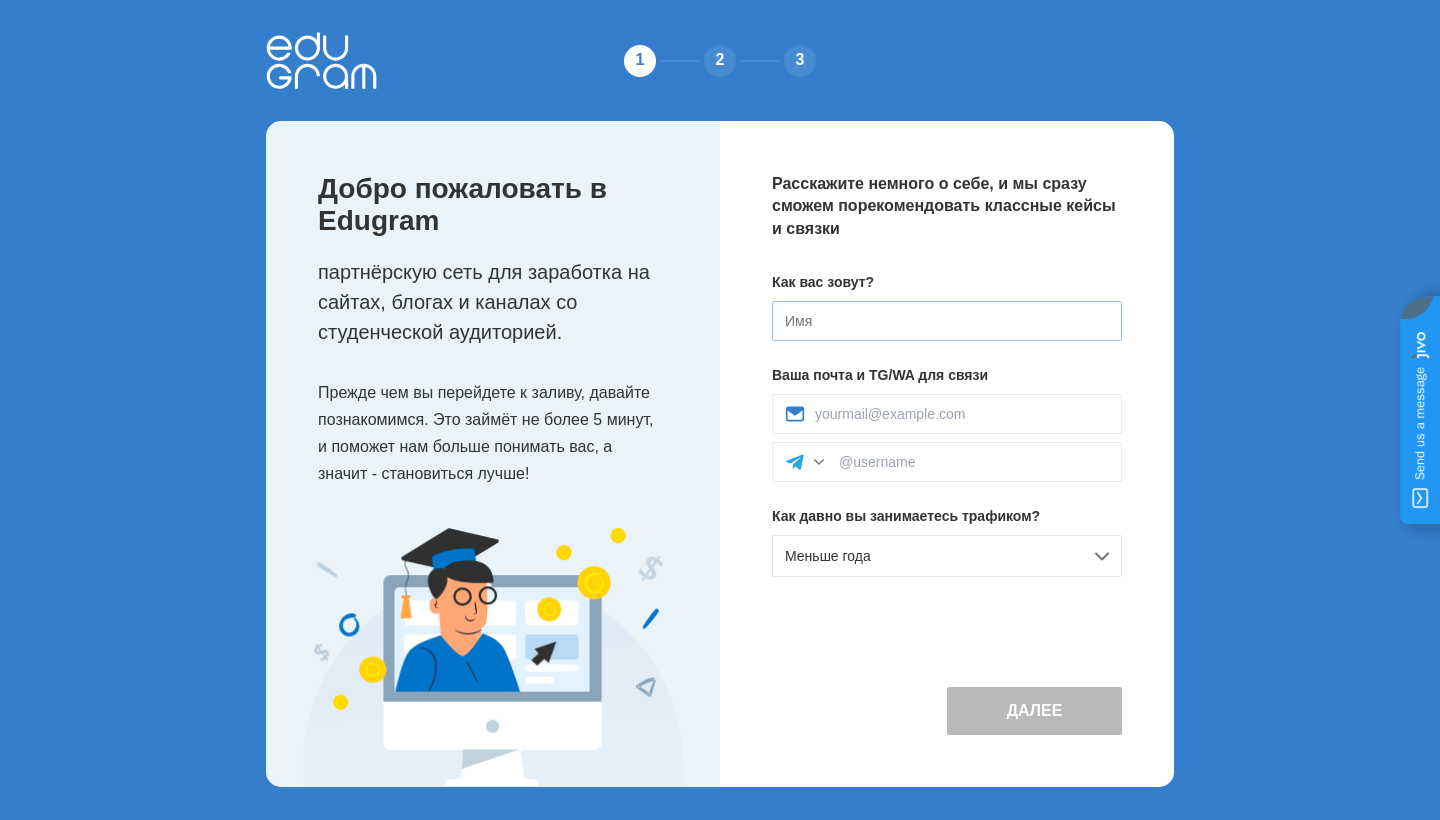 scroll, scrollTop: 0, scrollLeft: 0, axis: both 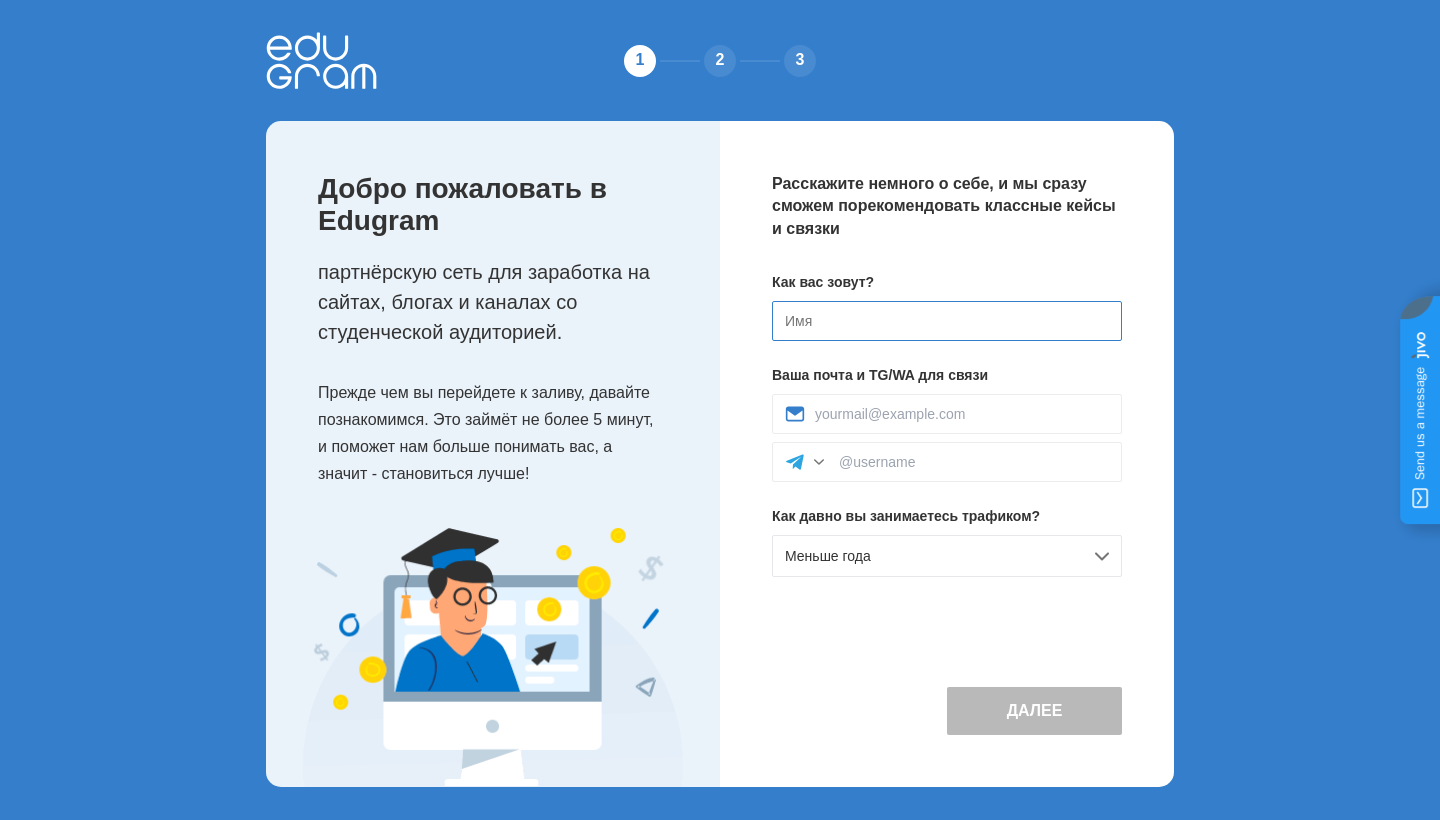 click at bounding box center (947, 321) 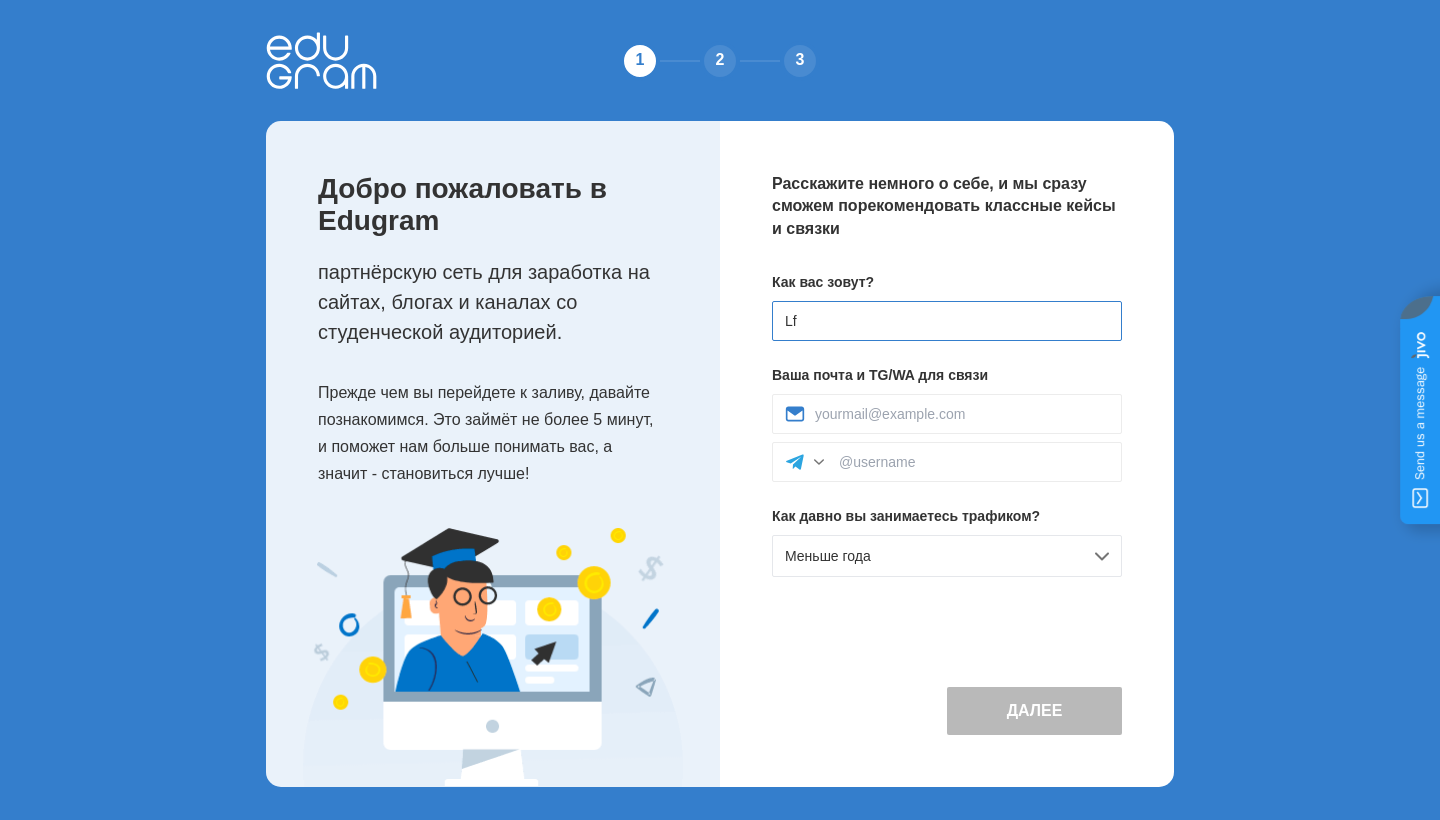 type on "L" 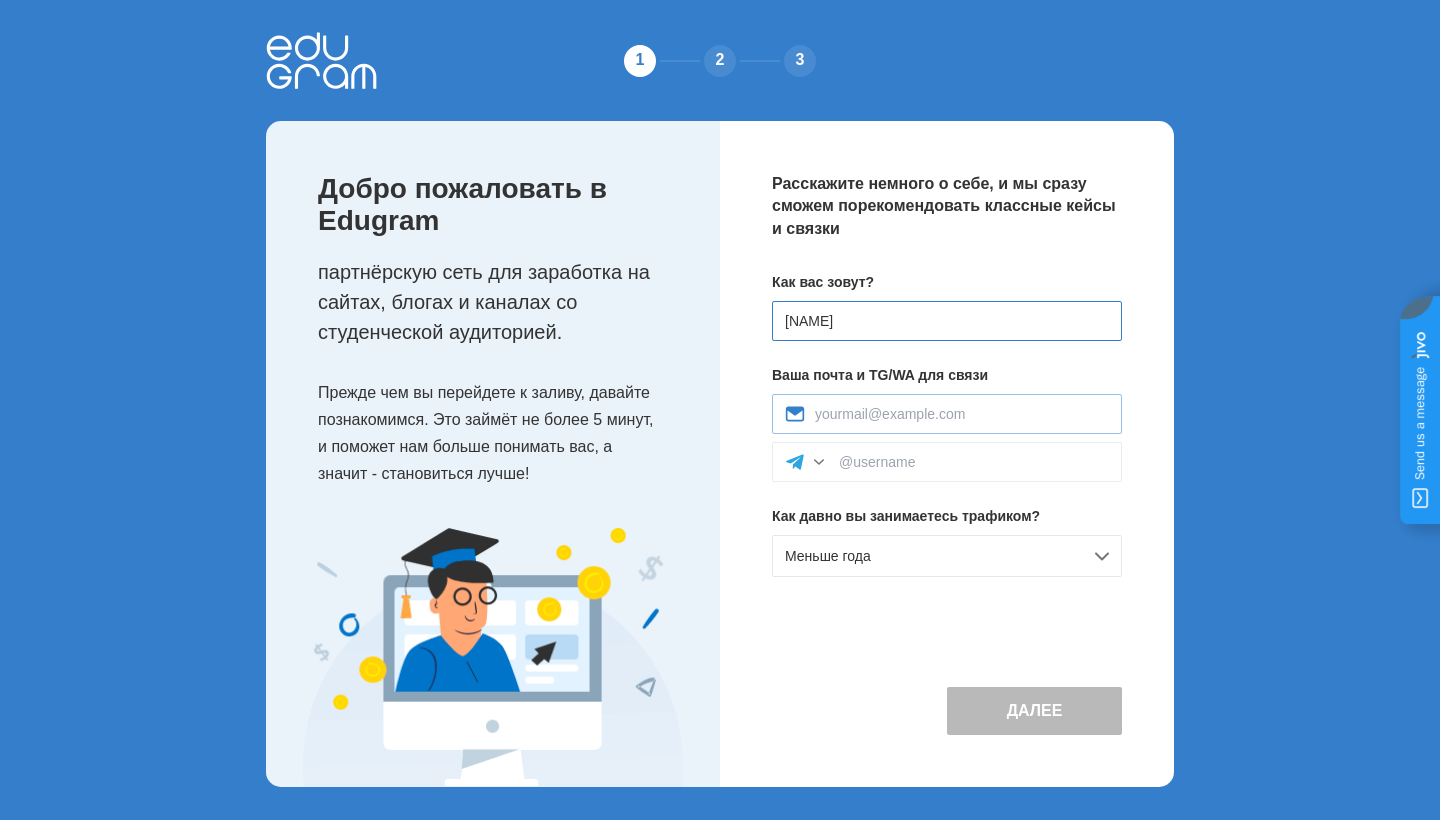 type on "[NAME]" 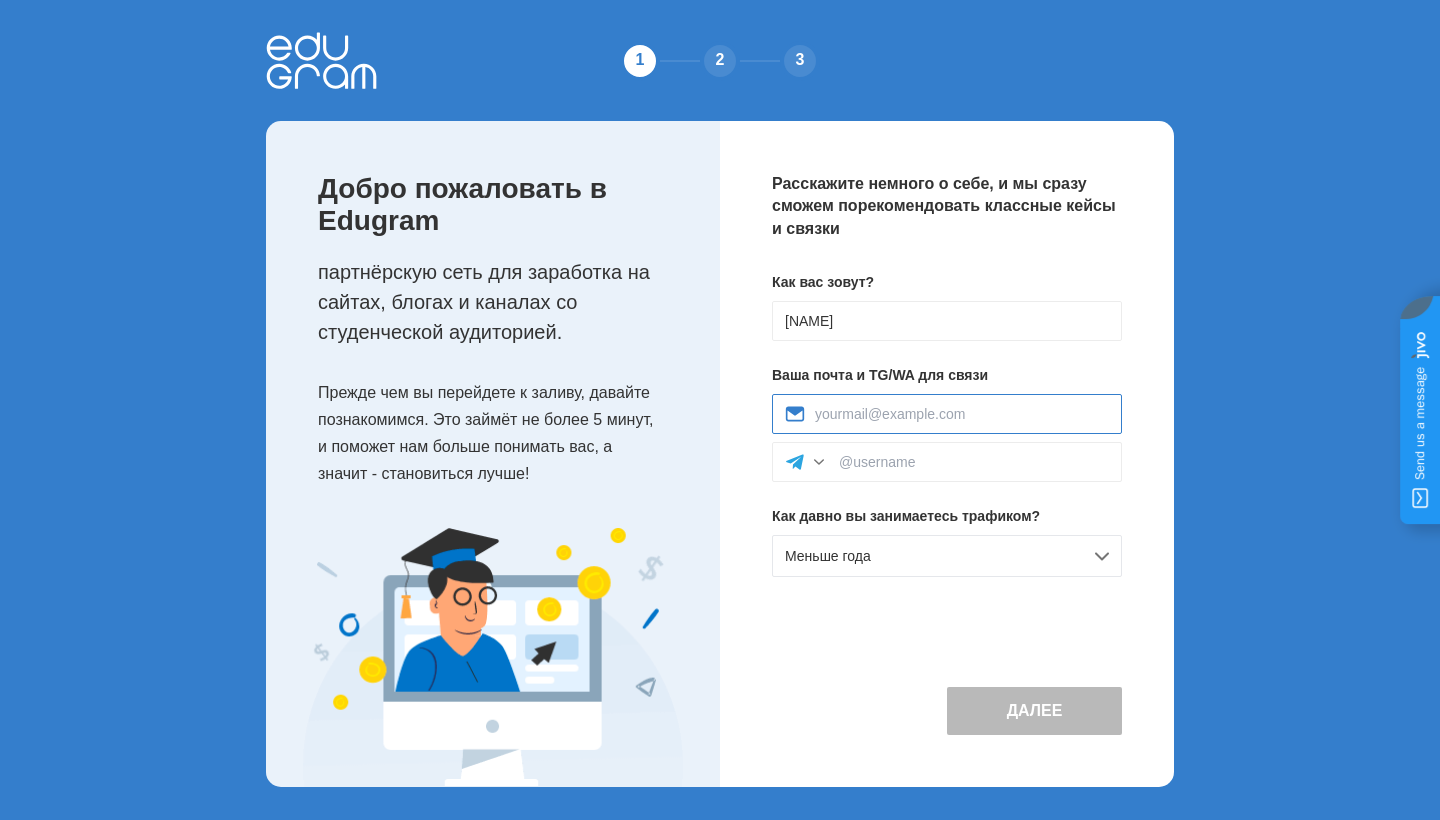 click at bounding box center (962, 414) 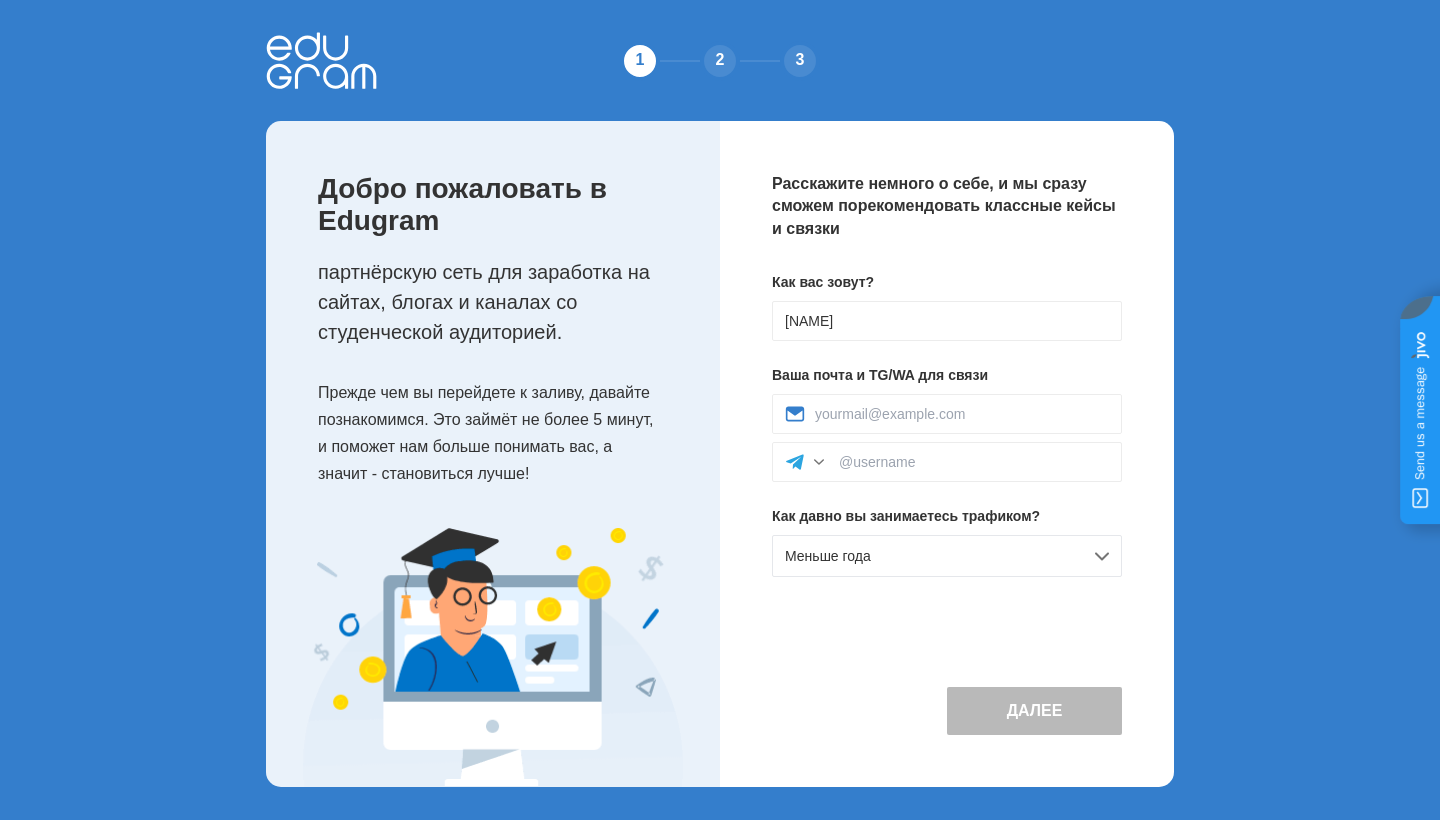 click on "Расскажите немного о себе, и мы сразу сможем порекомендовать классные кейсы и связки Как вас зовут? [NAME] Ваша почта и TG/WA для связи Как давно вы занимаетесь трафиком? Меньше года Далее" at bounding box center (947, 454) 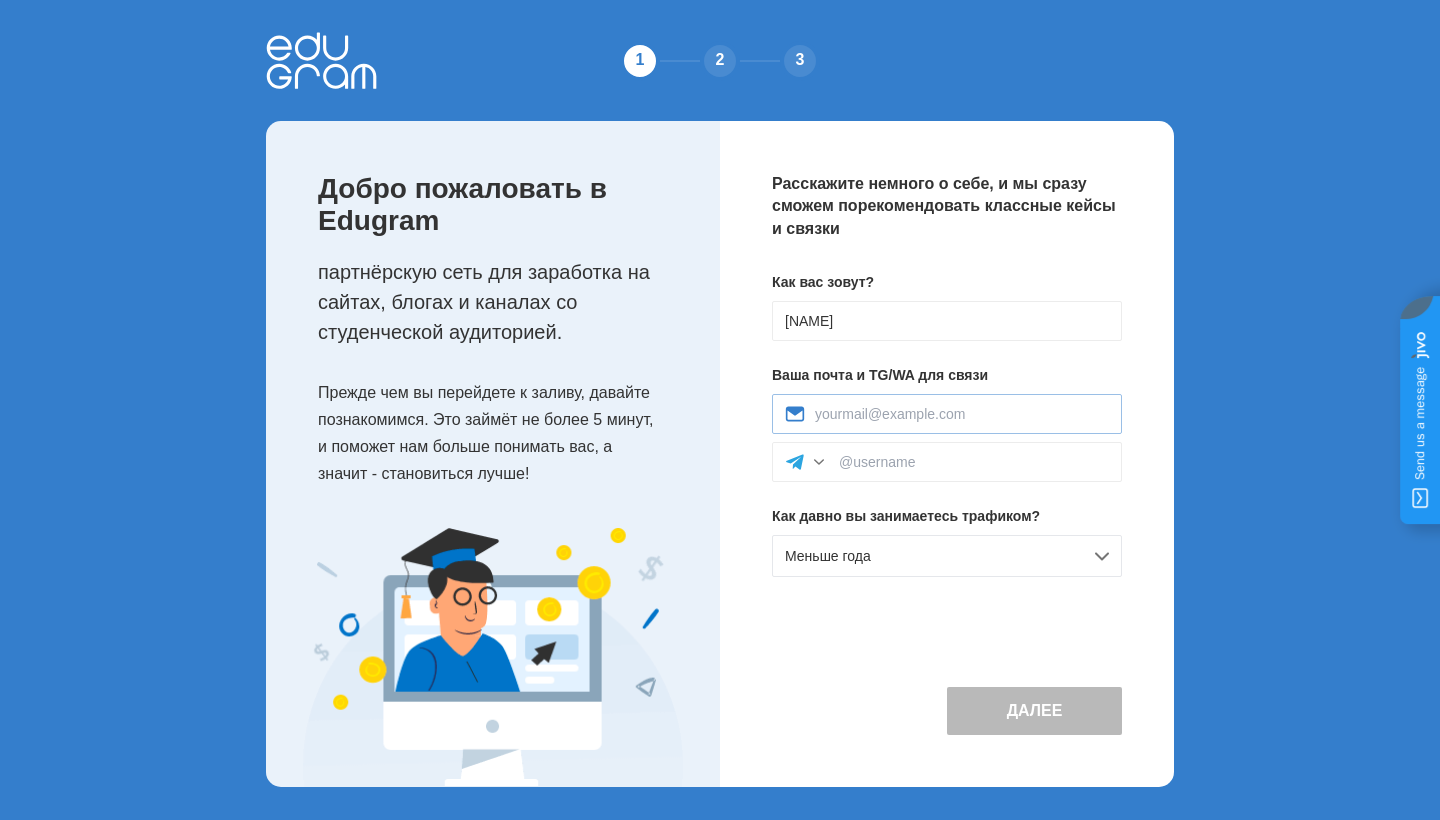 click at bounding box center [947, 414] 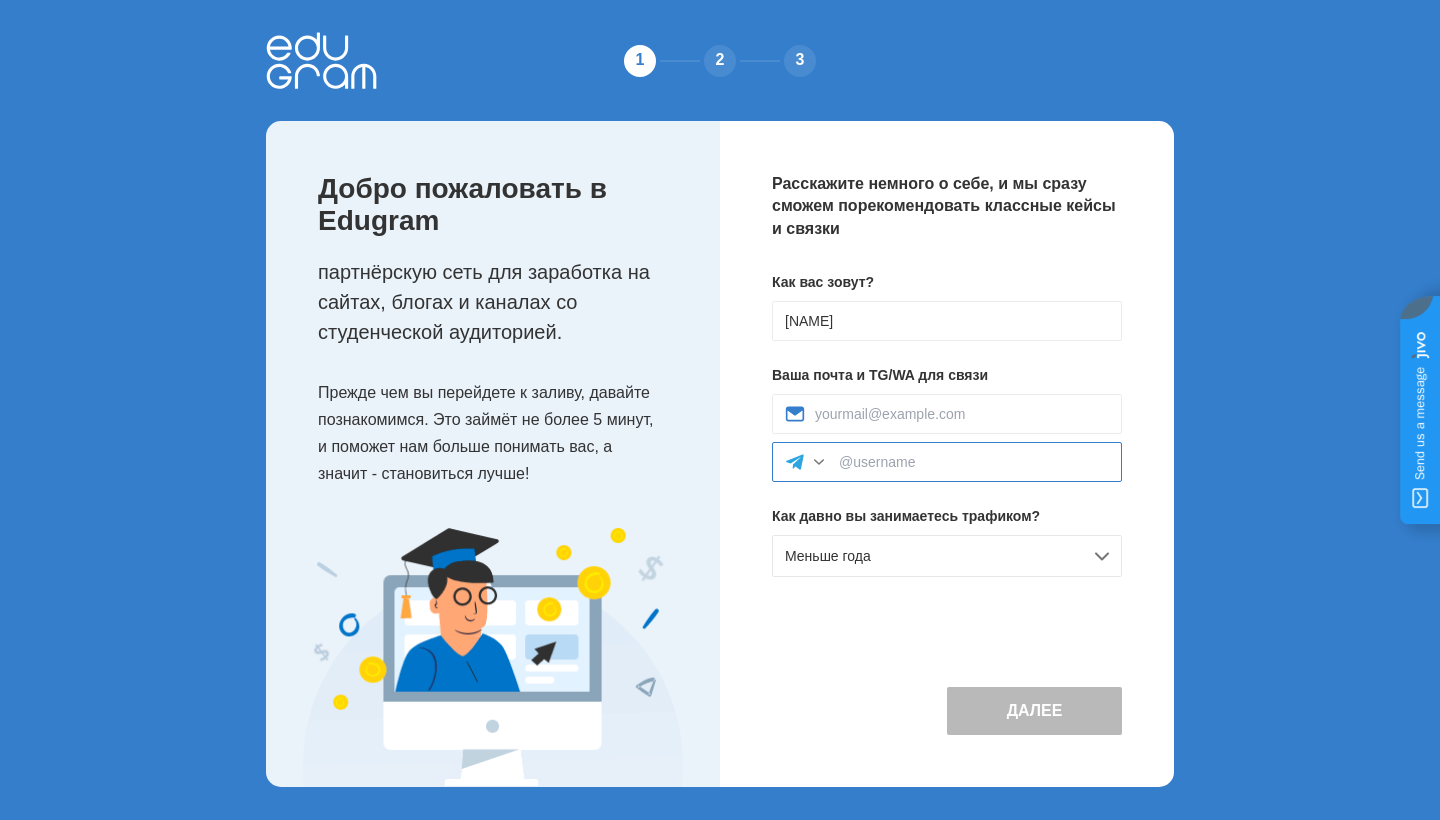 click at bounding box center [974, 462] 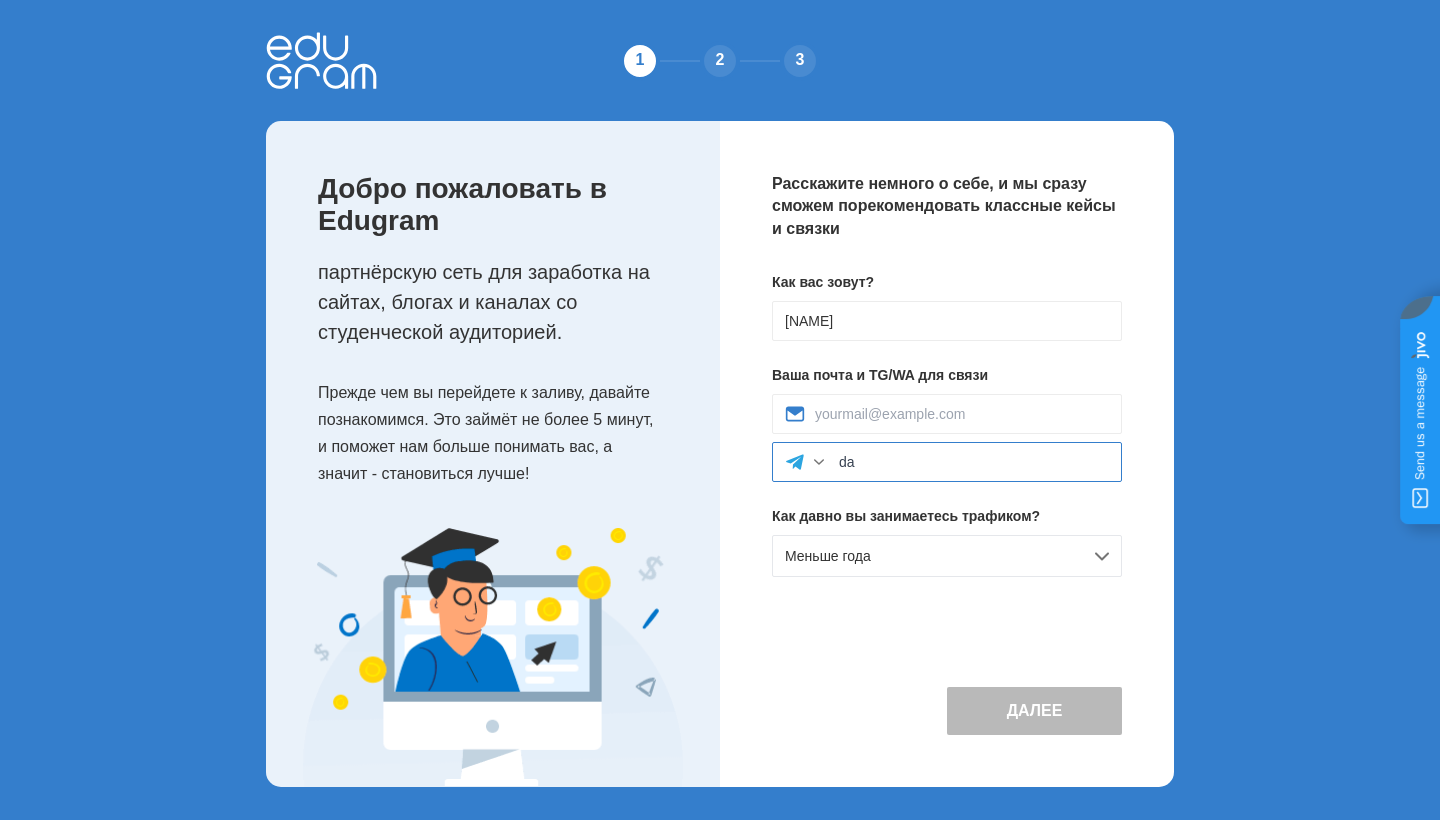 type on "d" 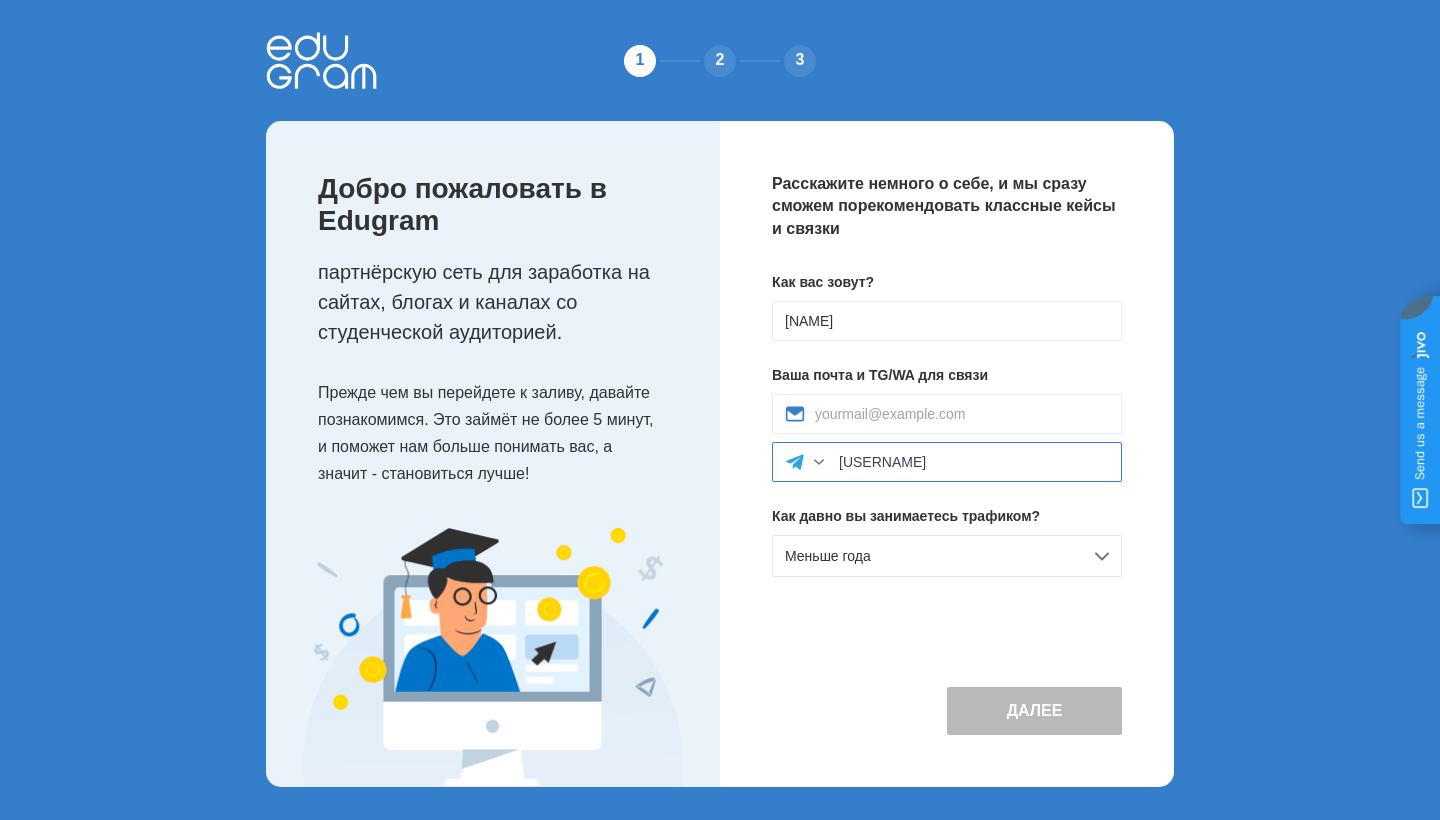 type on "[USERNAME]" 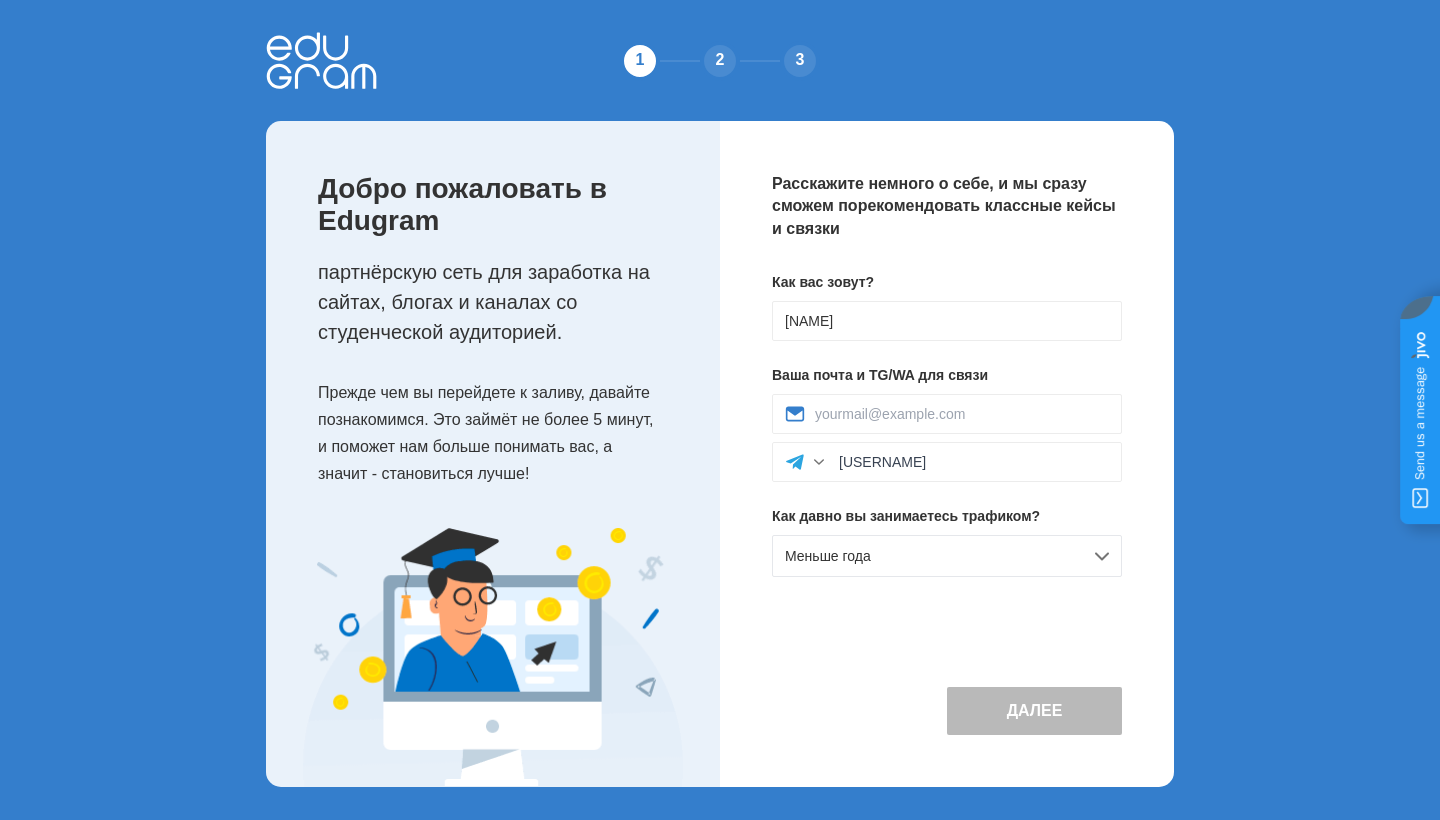 click on "Далее" at bounding box center (1034, 711) 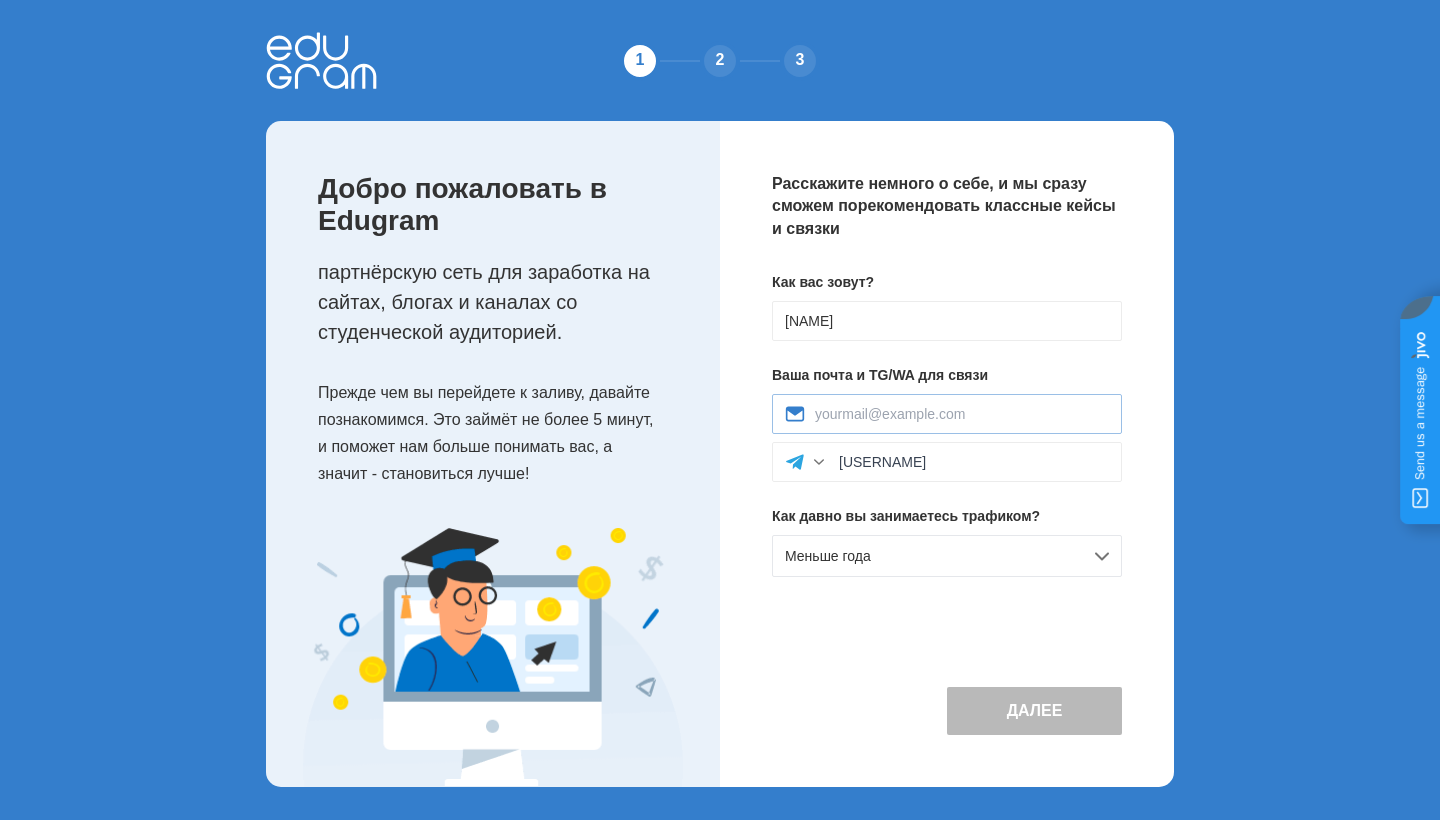 click at bounding box center [947, 414] 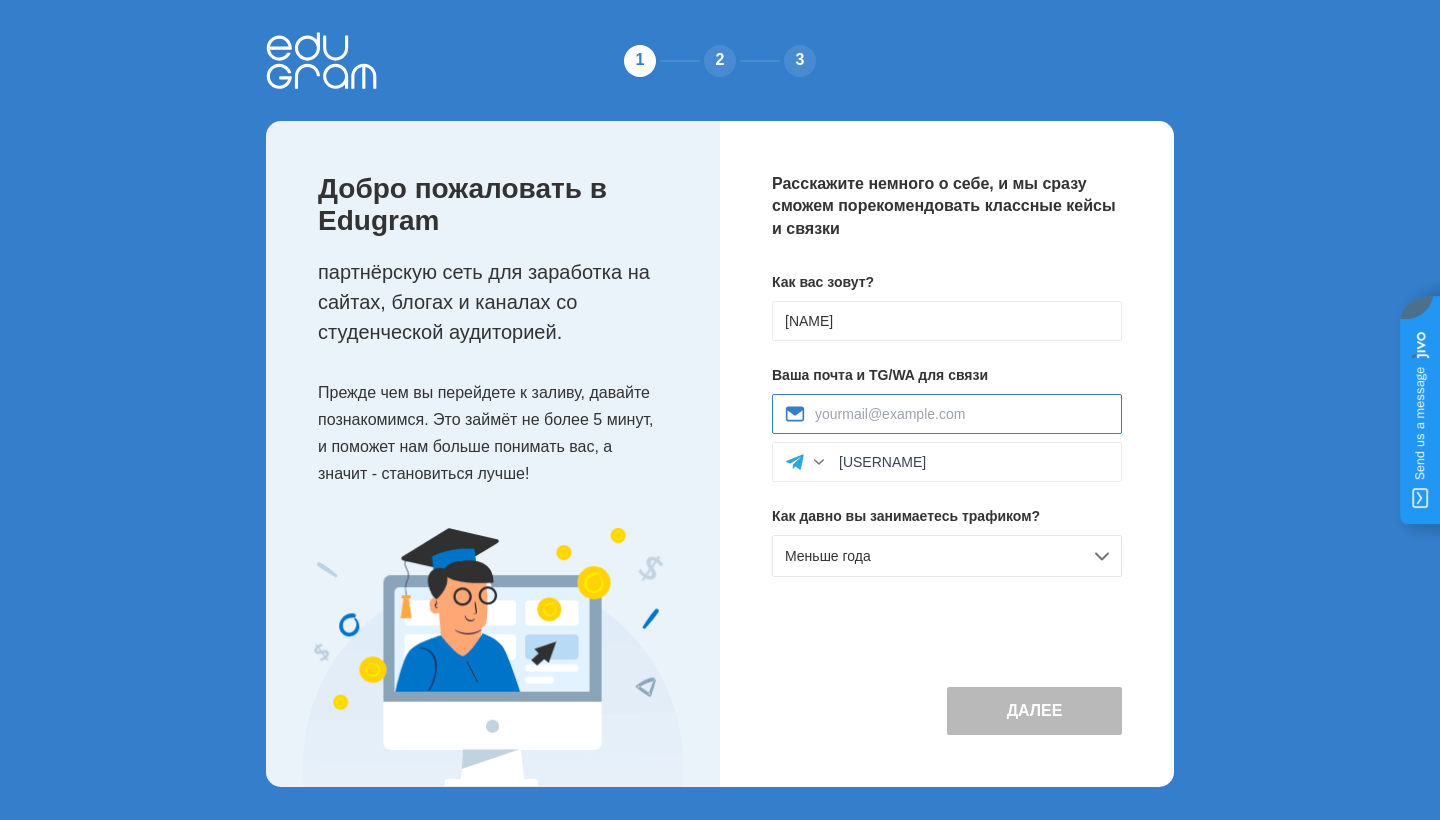 click at bounding box center [962, 414] 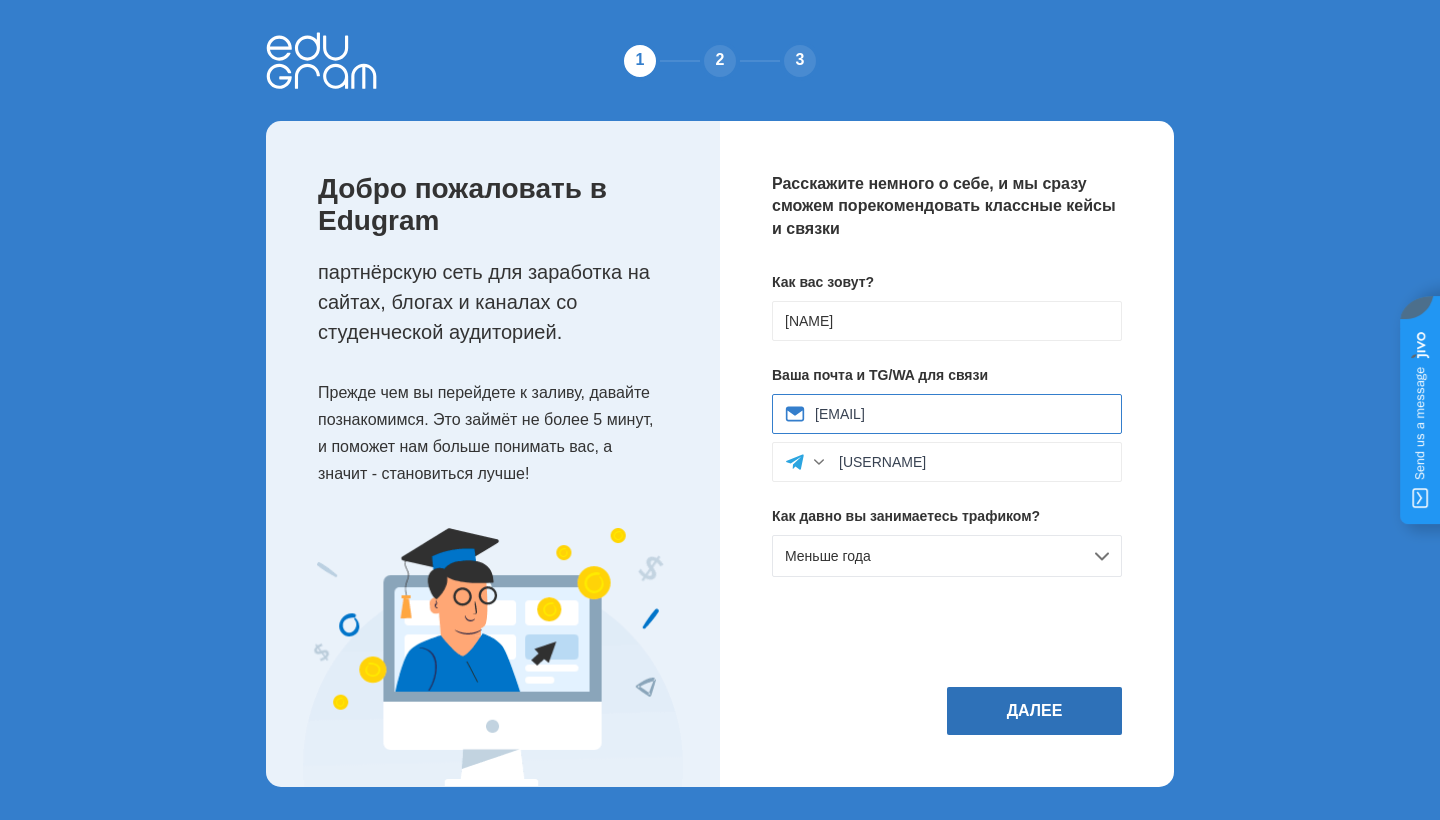 type on "[EMAIL]" 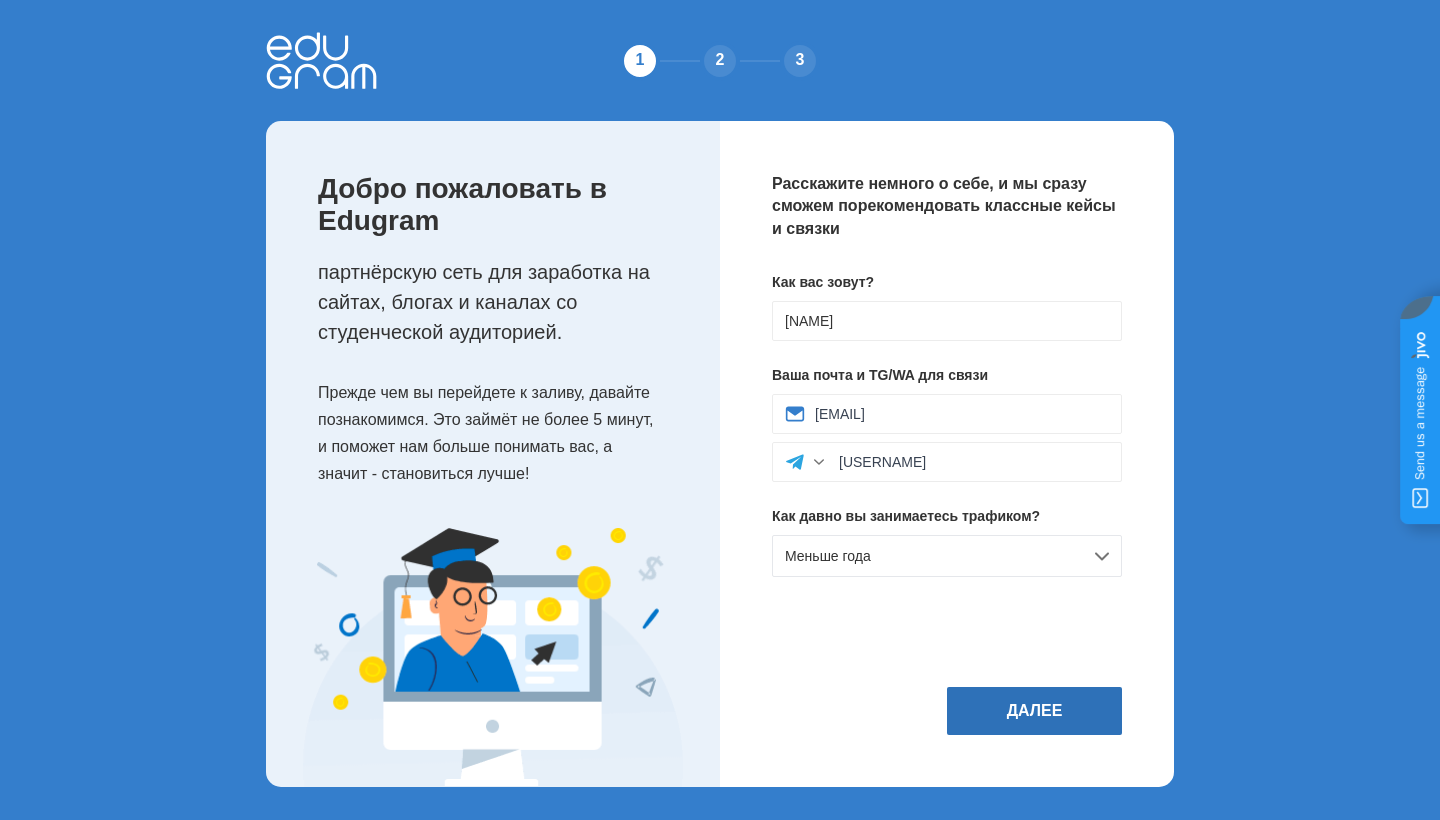 click on "Далее" at bounding box center [1034, 711] 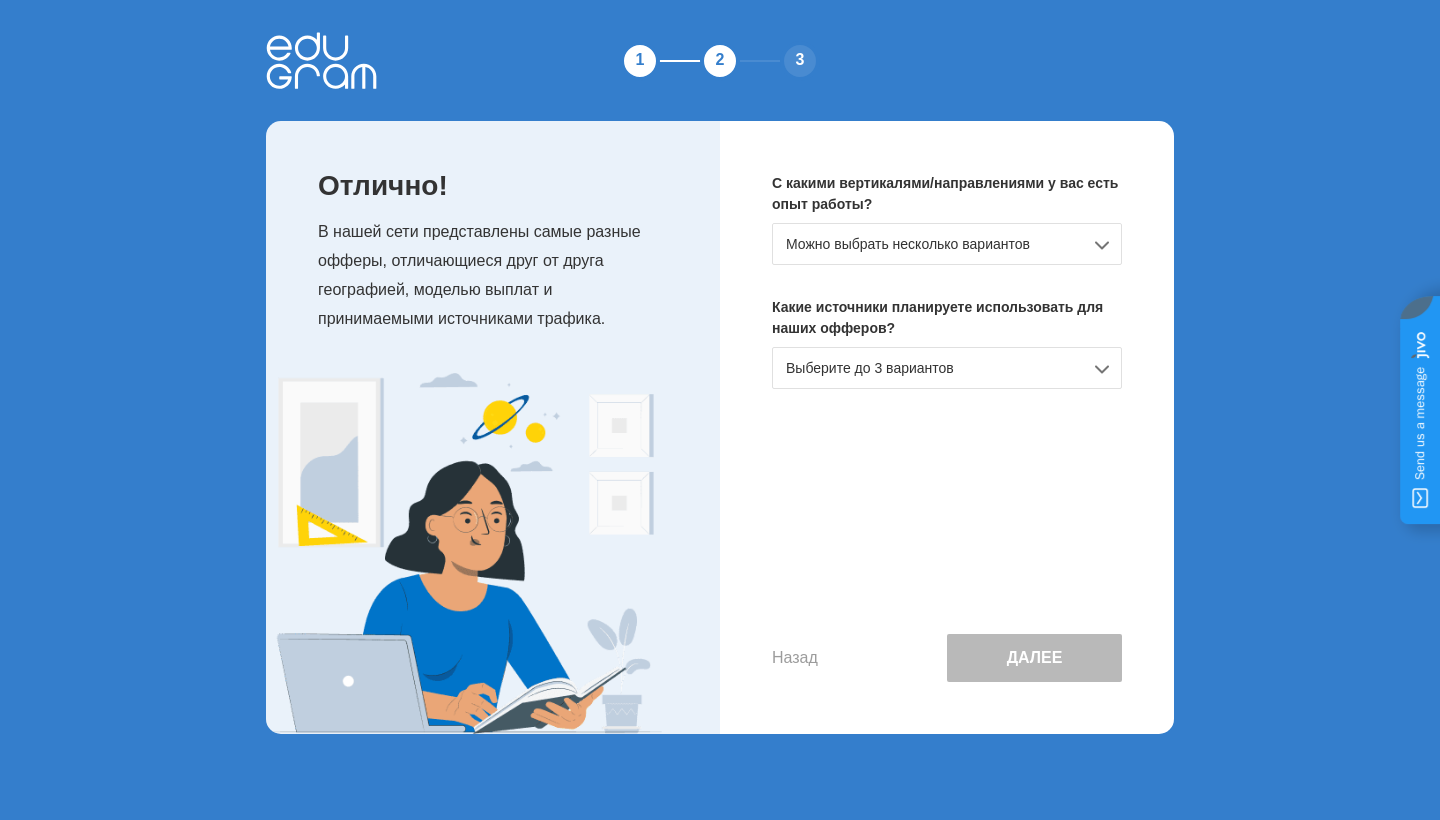 click on "Можно выбрать несколько вариантов" at bounding box center [947, 244] 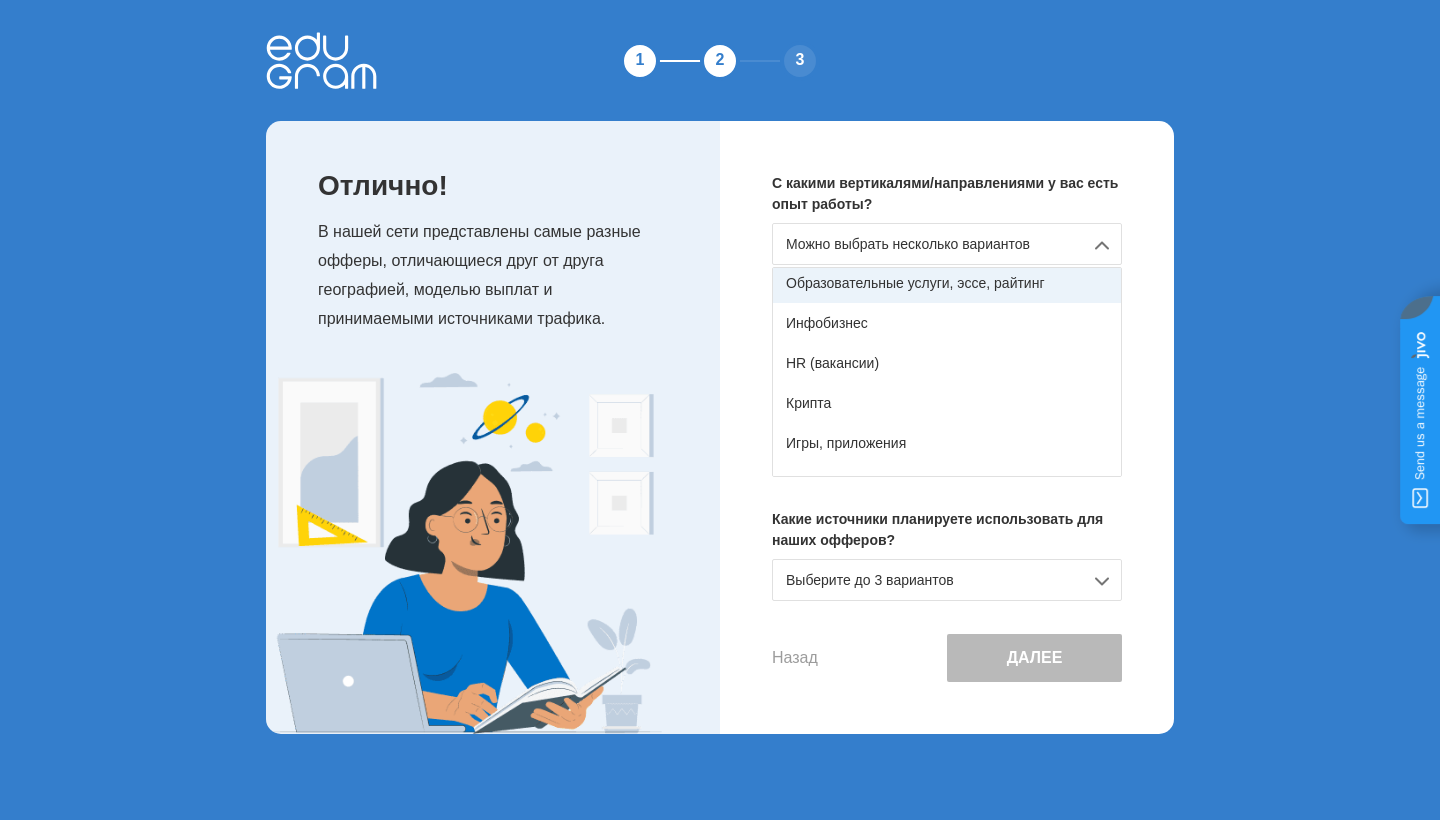 scroll, scrollTop: 288, scrollLeft: 0, axis: vertical 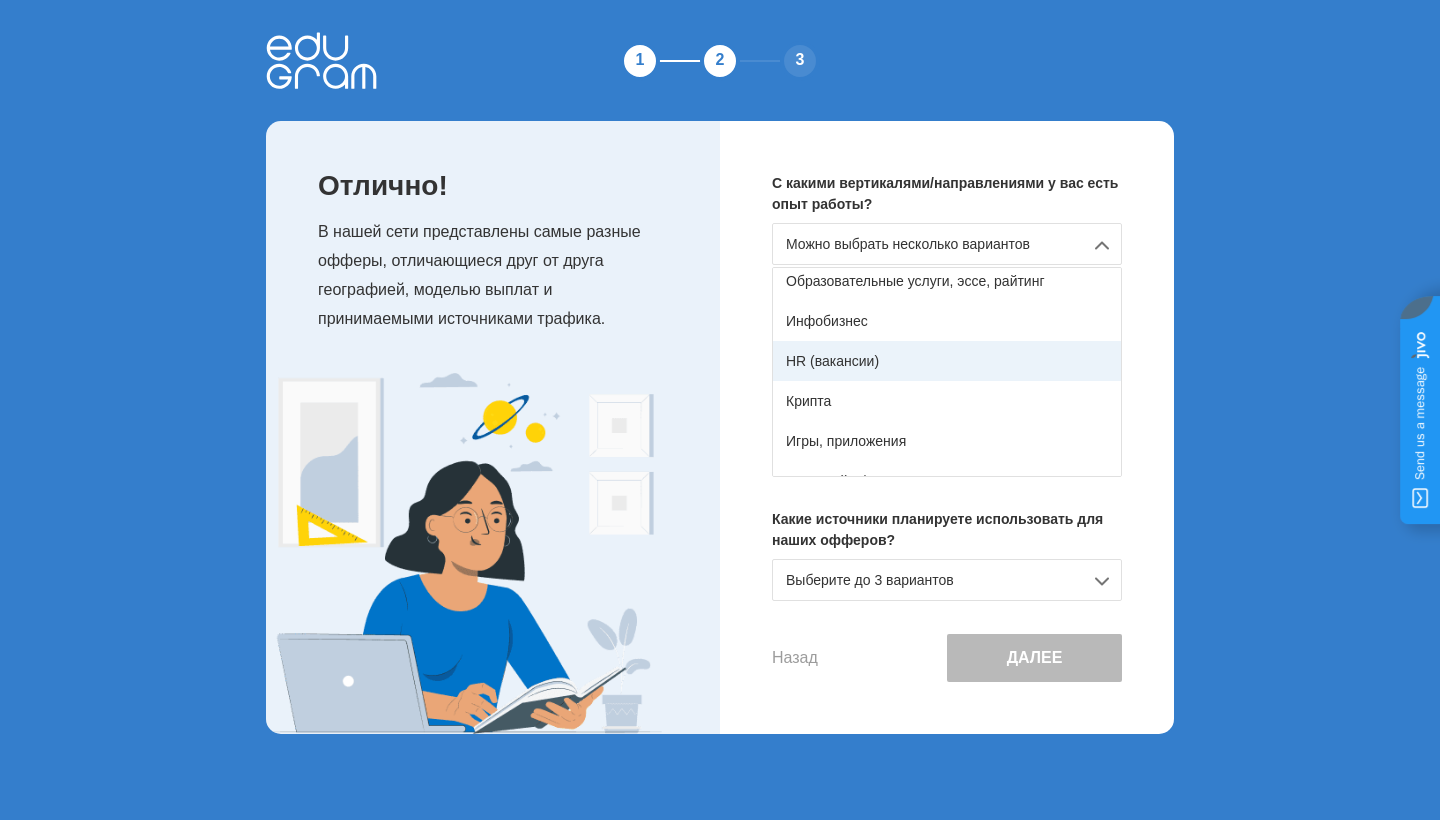 click on "HR (вакансии)" at bounding box center (947, 361) 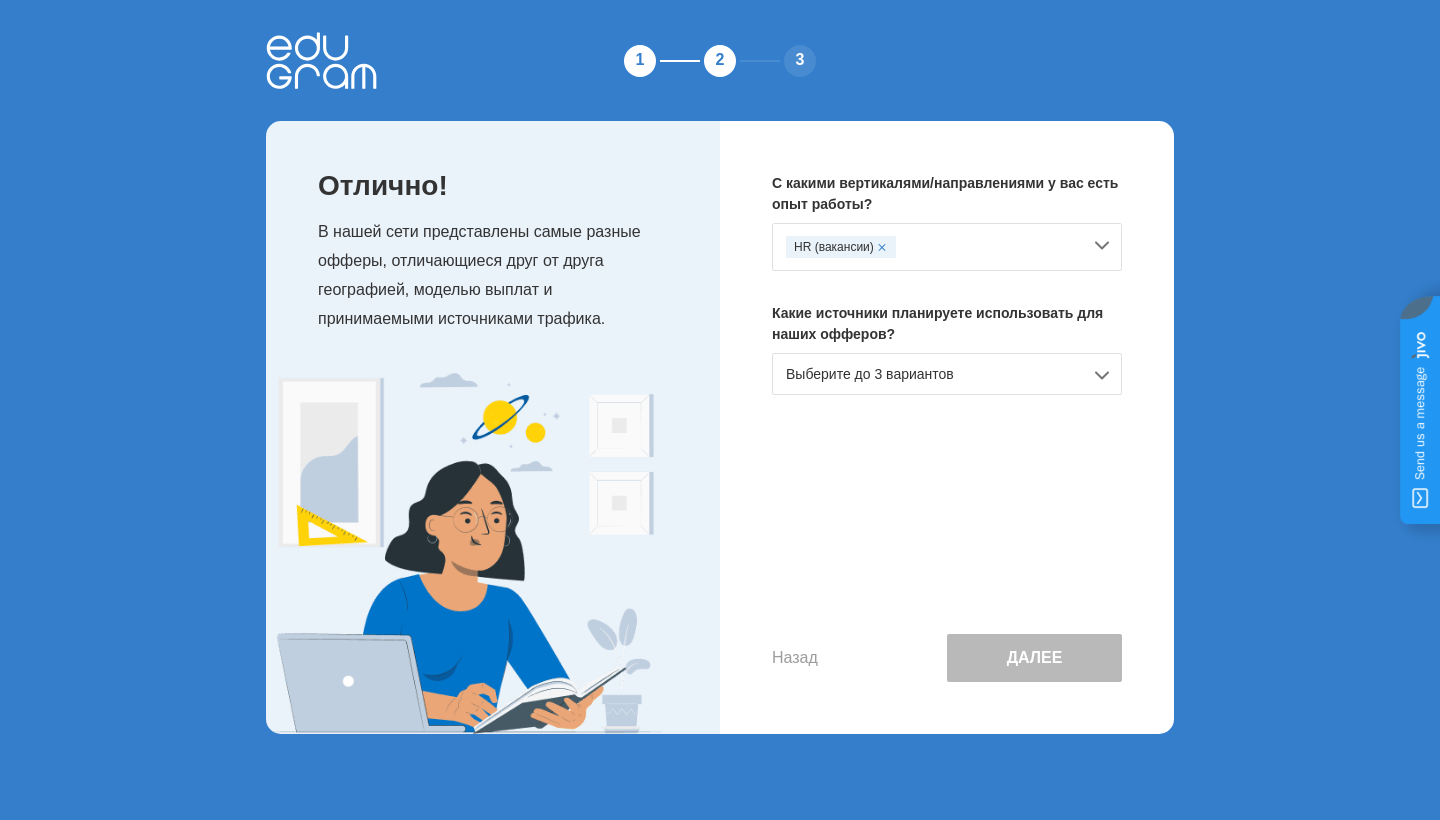 click on "Выберите до 3 вариантов" at bounding box center [947, 374] 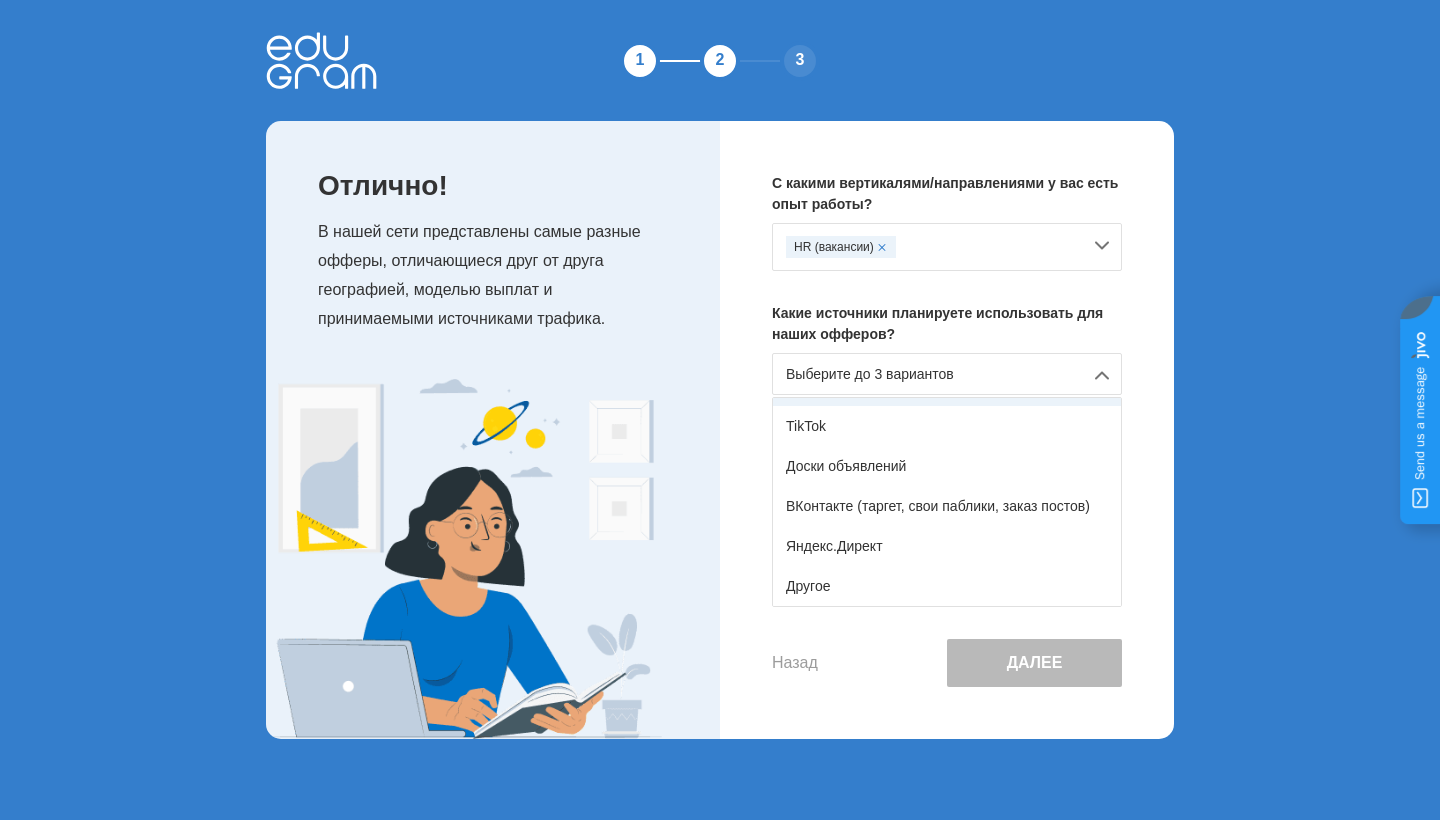 scroll, scrollTop: 367, scrollLeft: 0, axis: vertical 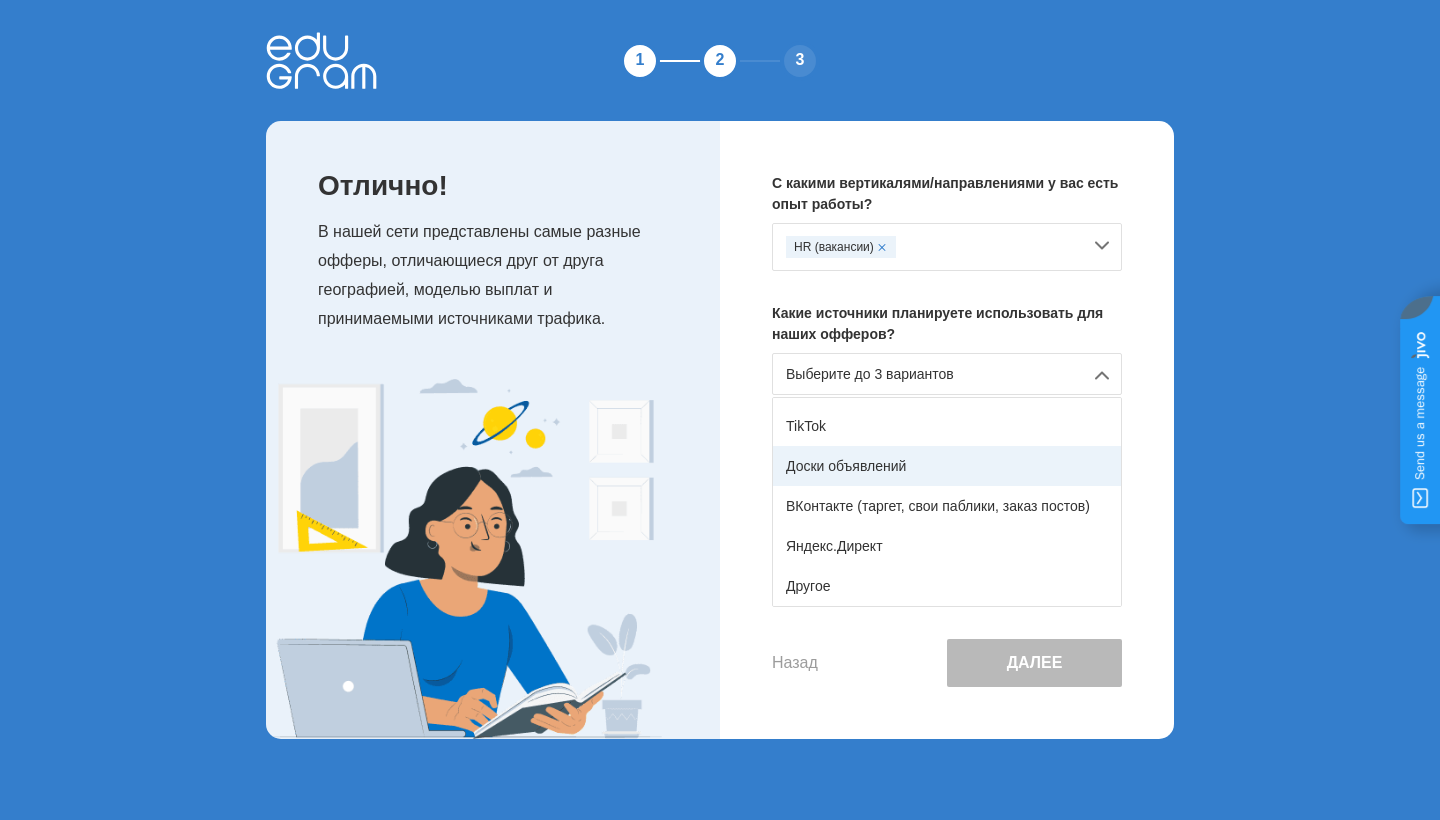 click on "Доски объявлений" at bounding box center [947, 466] 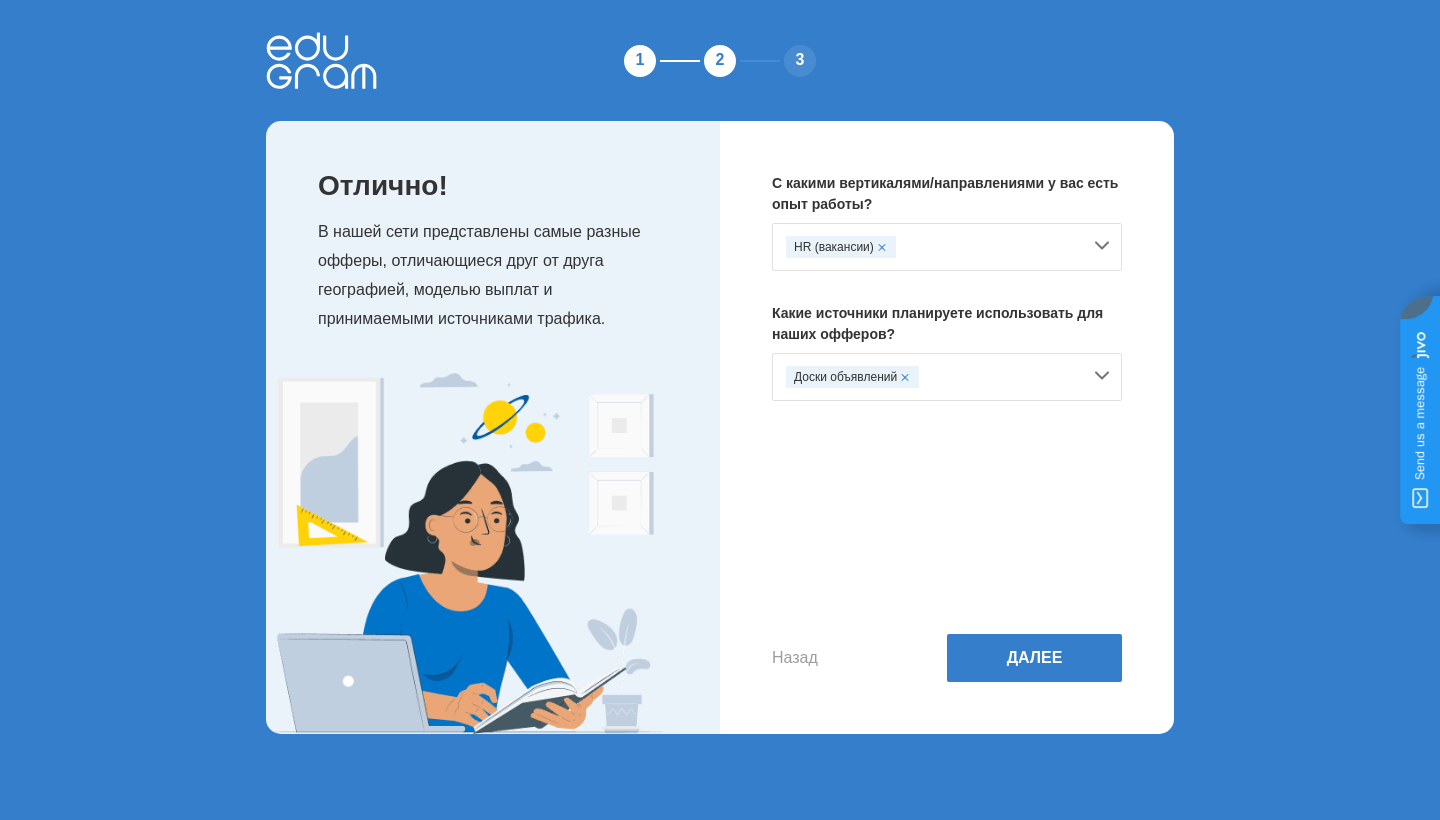 click on "Доски объявлений" at bounding box center (933, 377) 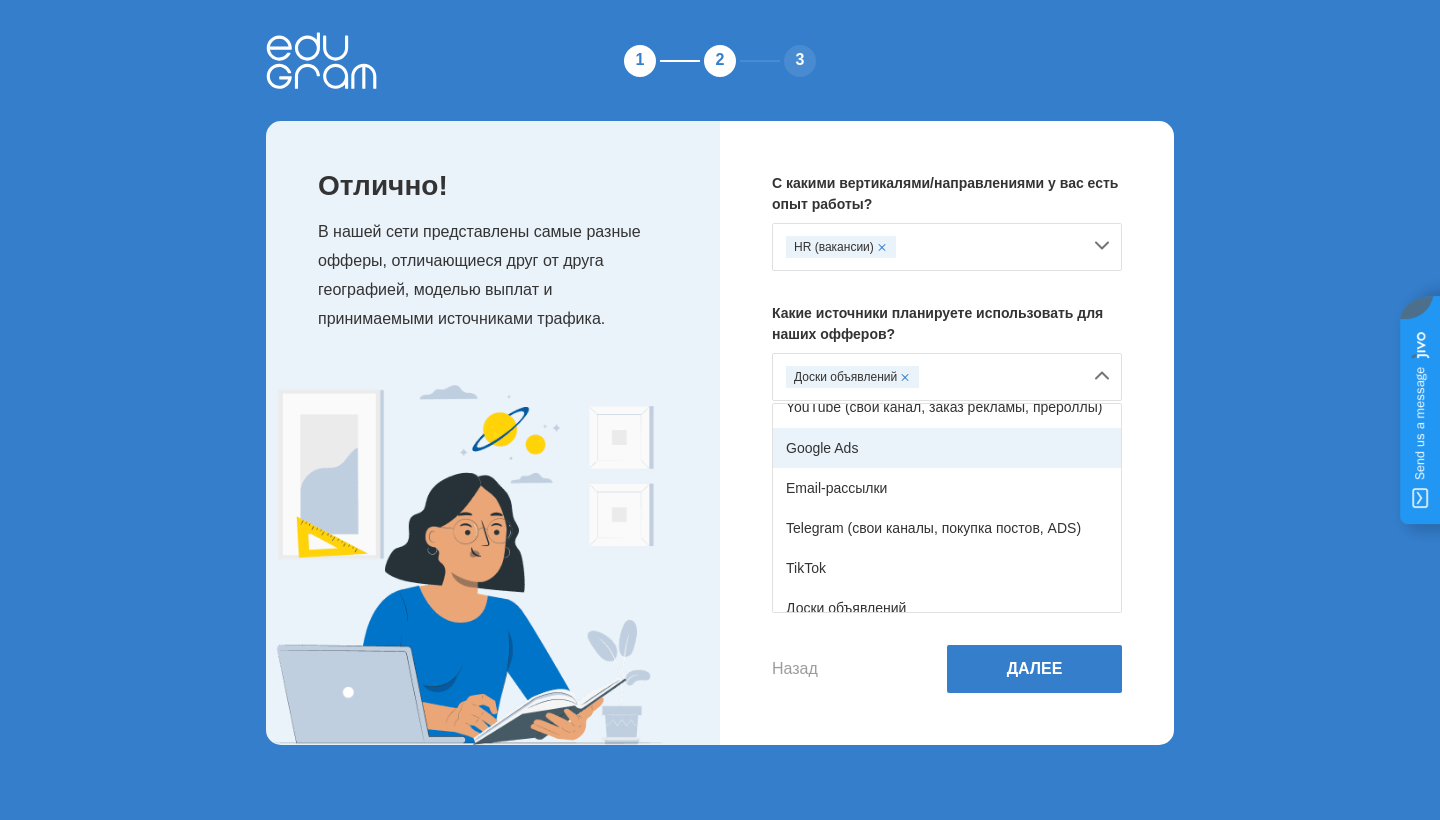 scroll, scrollTop: 194, scrollLeft: 0, axis: vertical 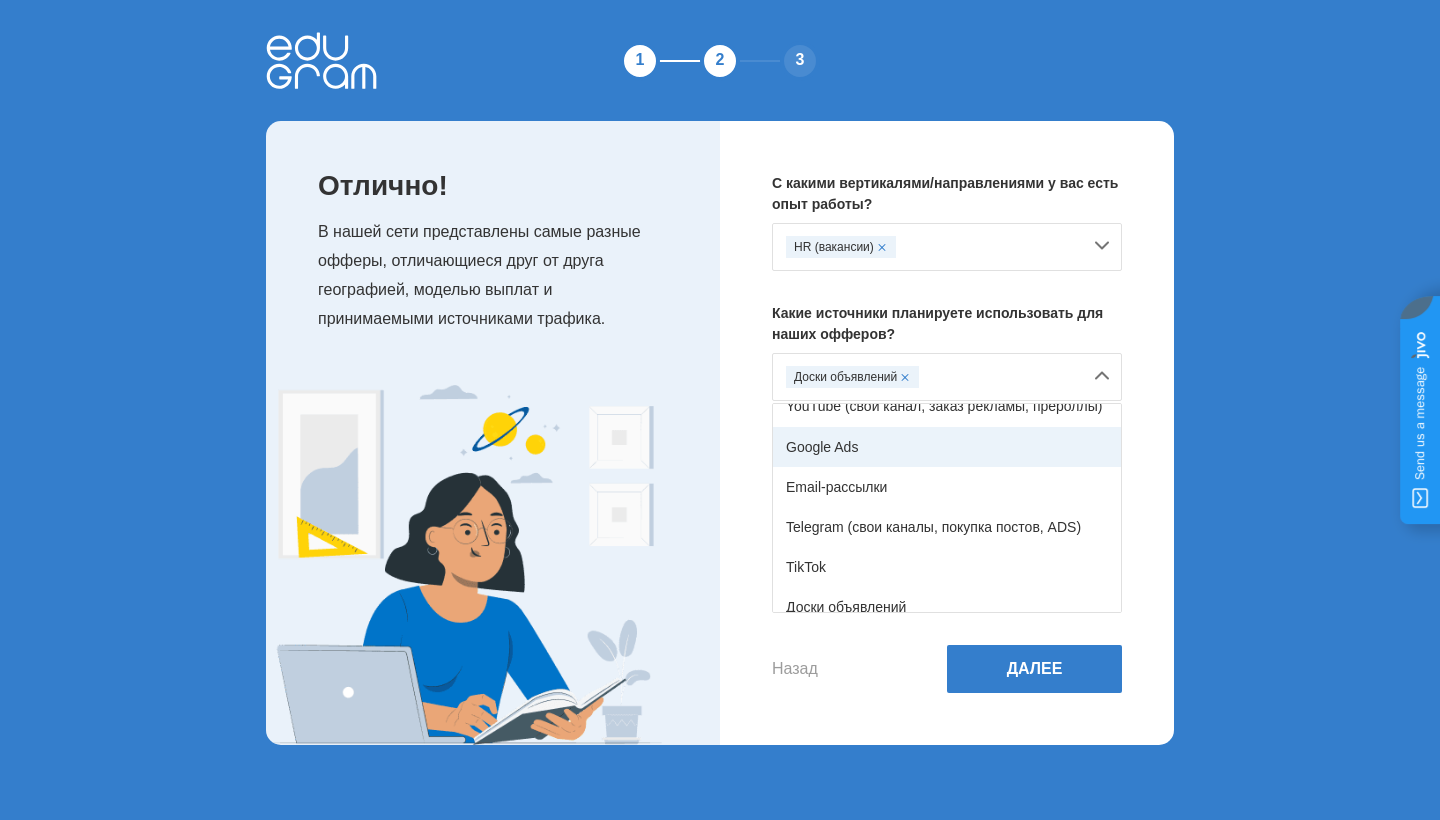 click on "Google Ads" at bounding box center [947, 447] 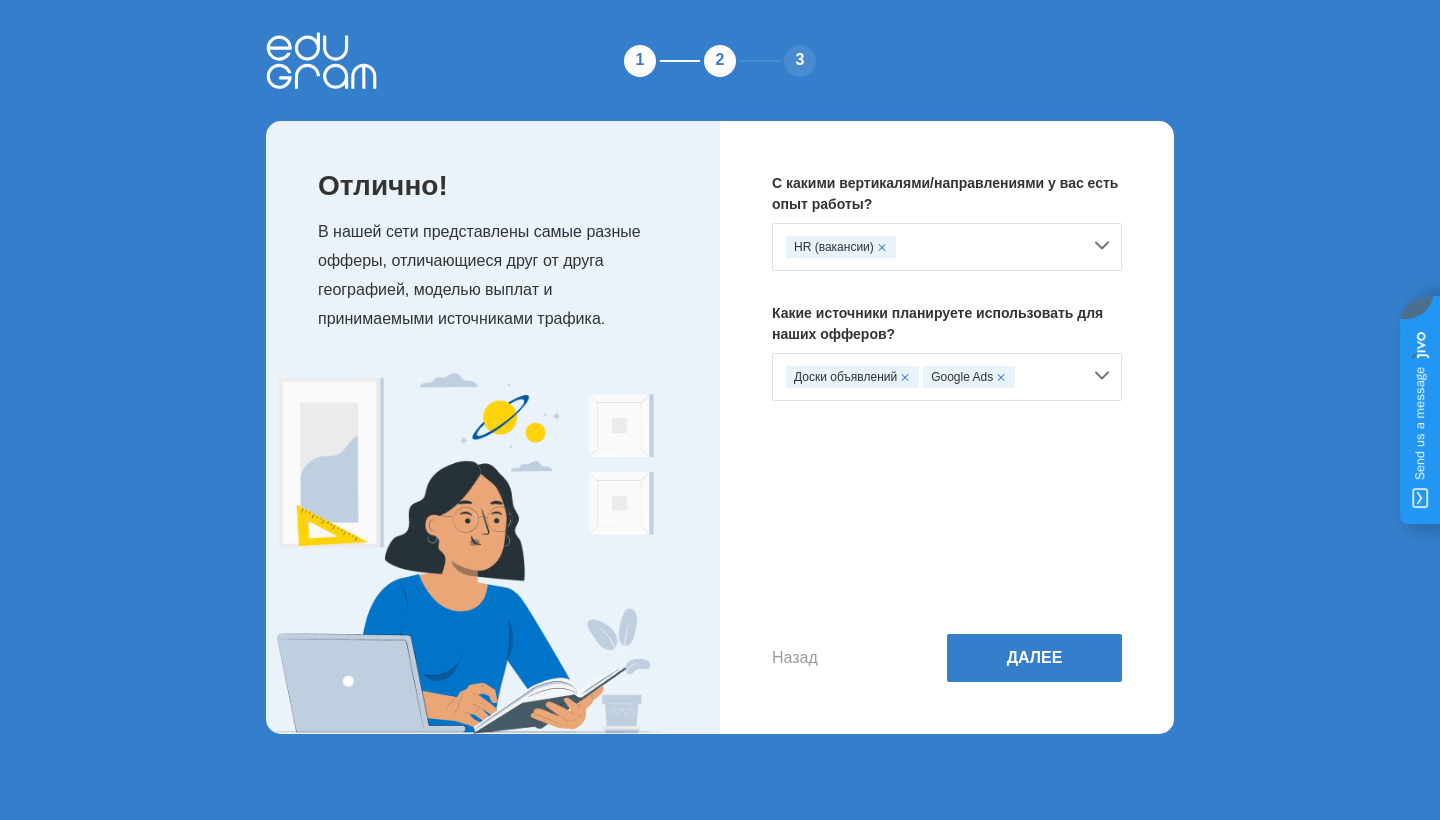 click on "Доски объявлений Google Ads" at bounding box center (947, 377) 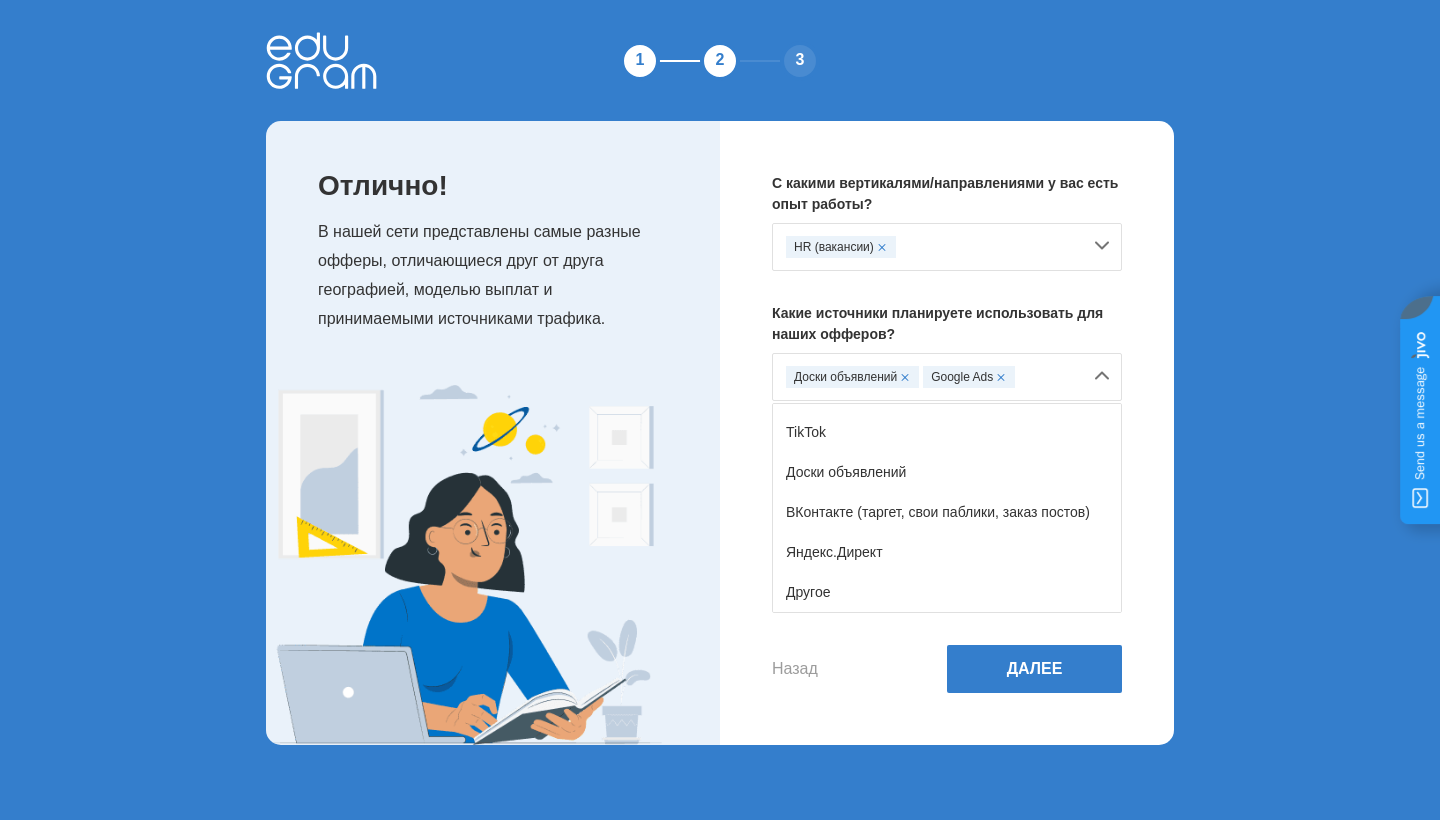 scroll, scrollTop: 360, scrollLeft: 0, axis: vertical 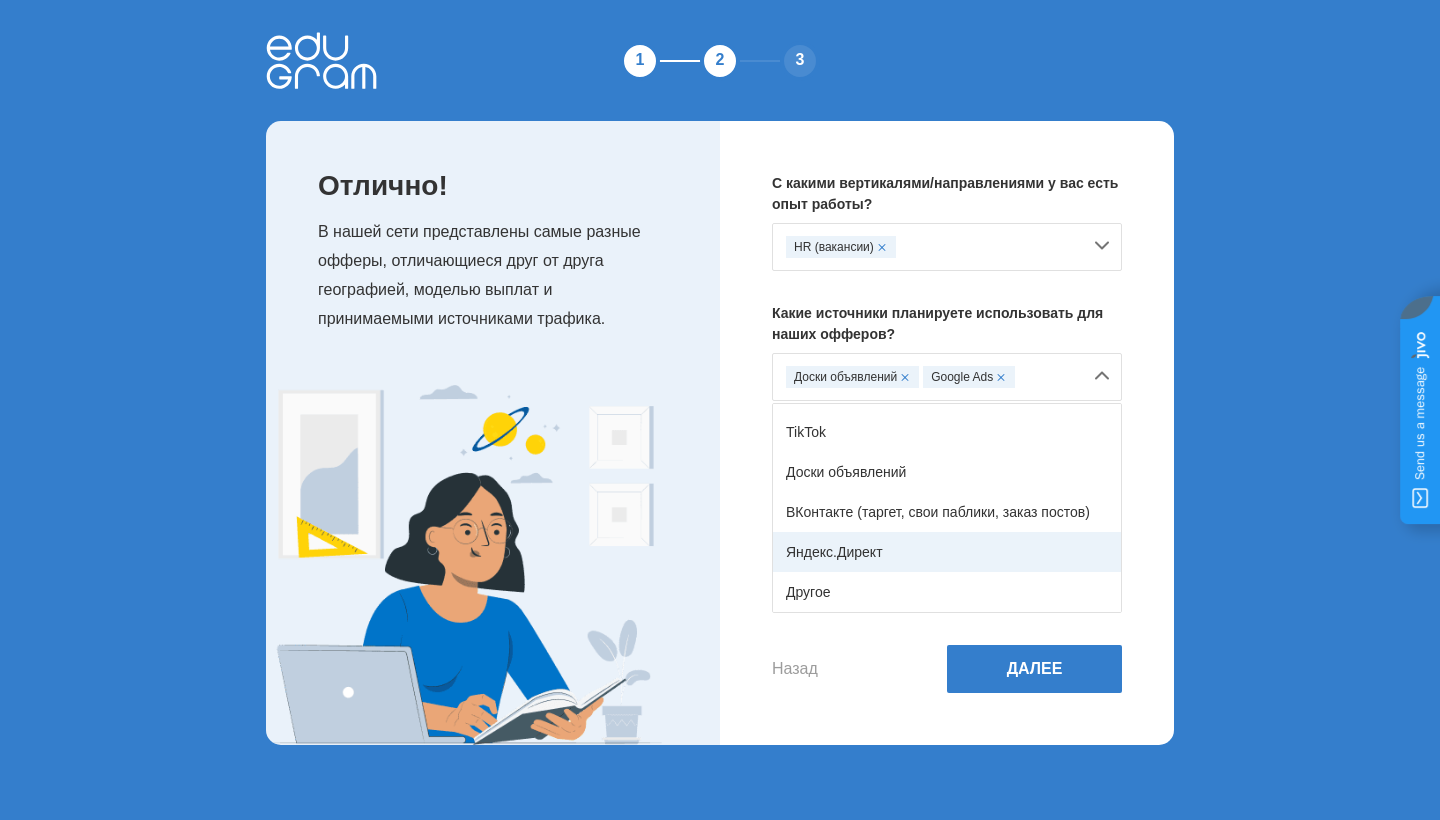 click on "Яндекс.Директ" at bounding box center [947, 552] 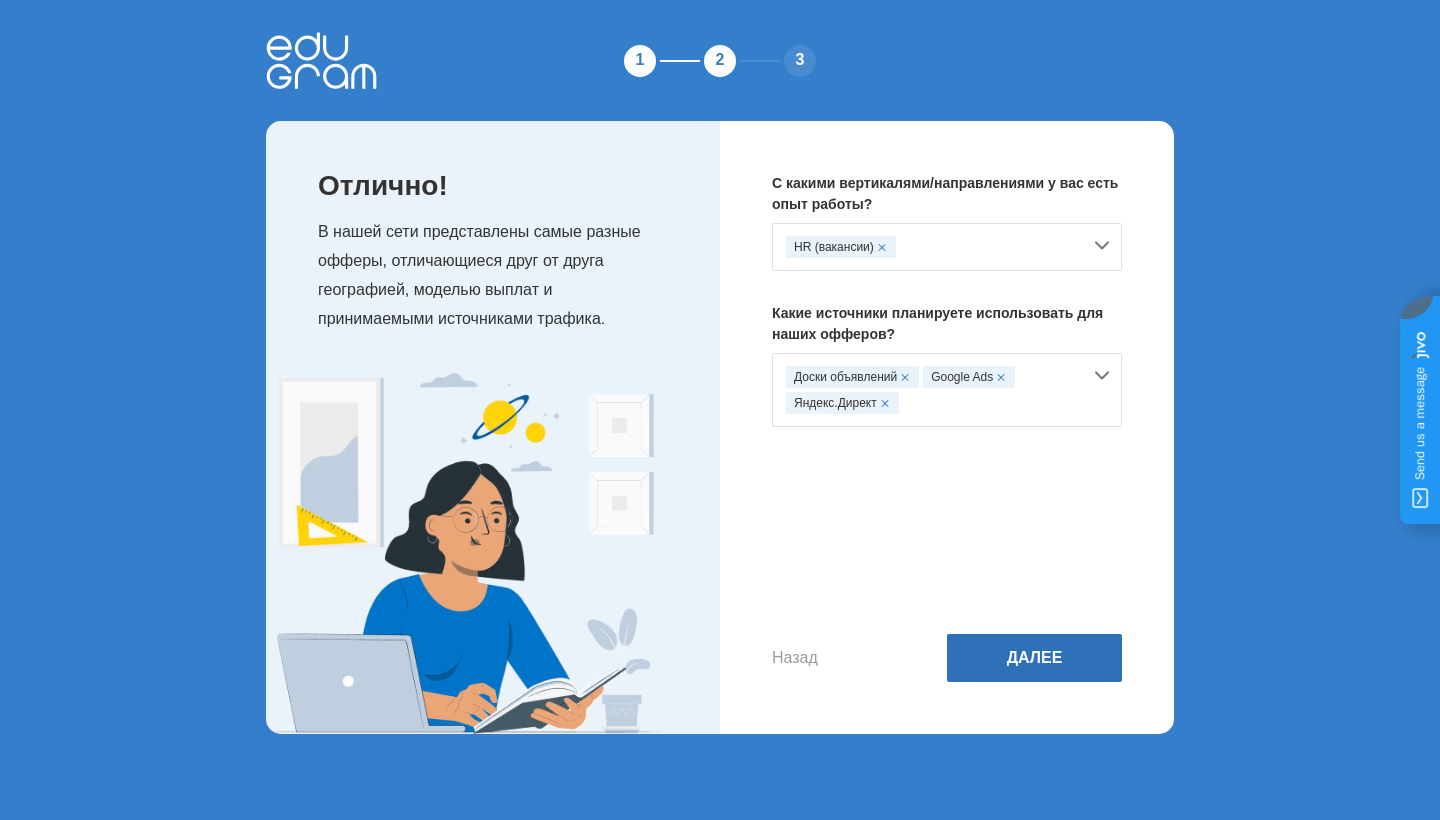 click on "Далее" at bounding box center (1034, 658) 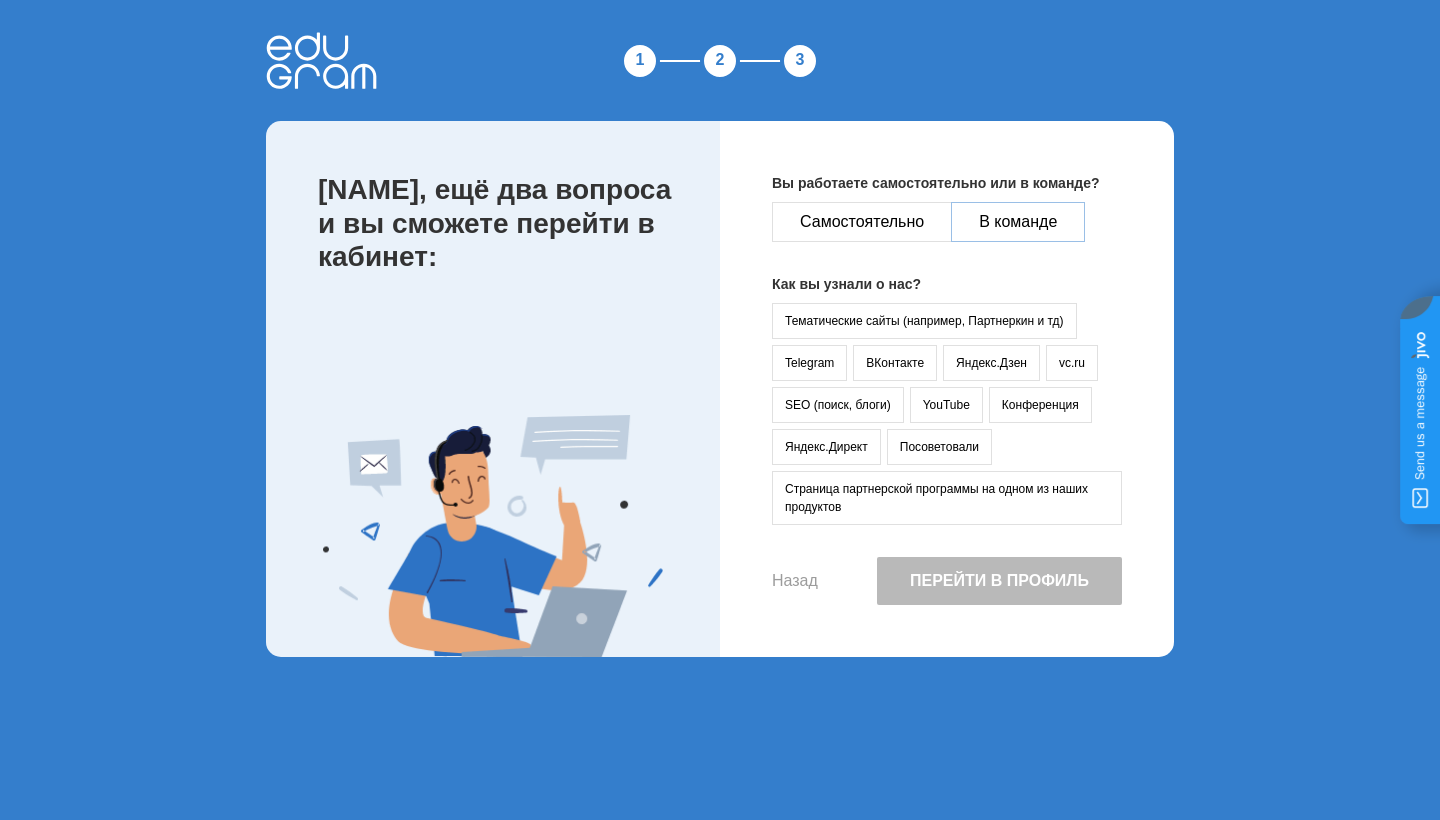 click on "В команде" at bounding box center (1018, 222) 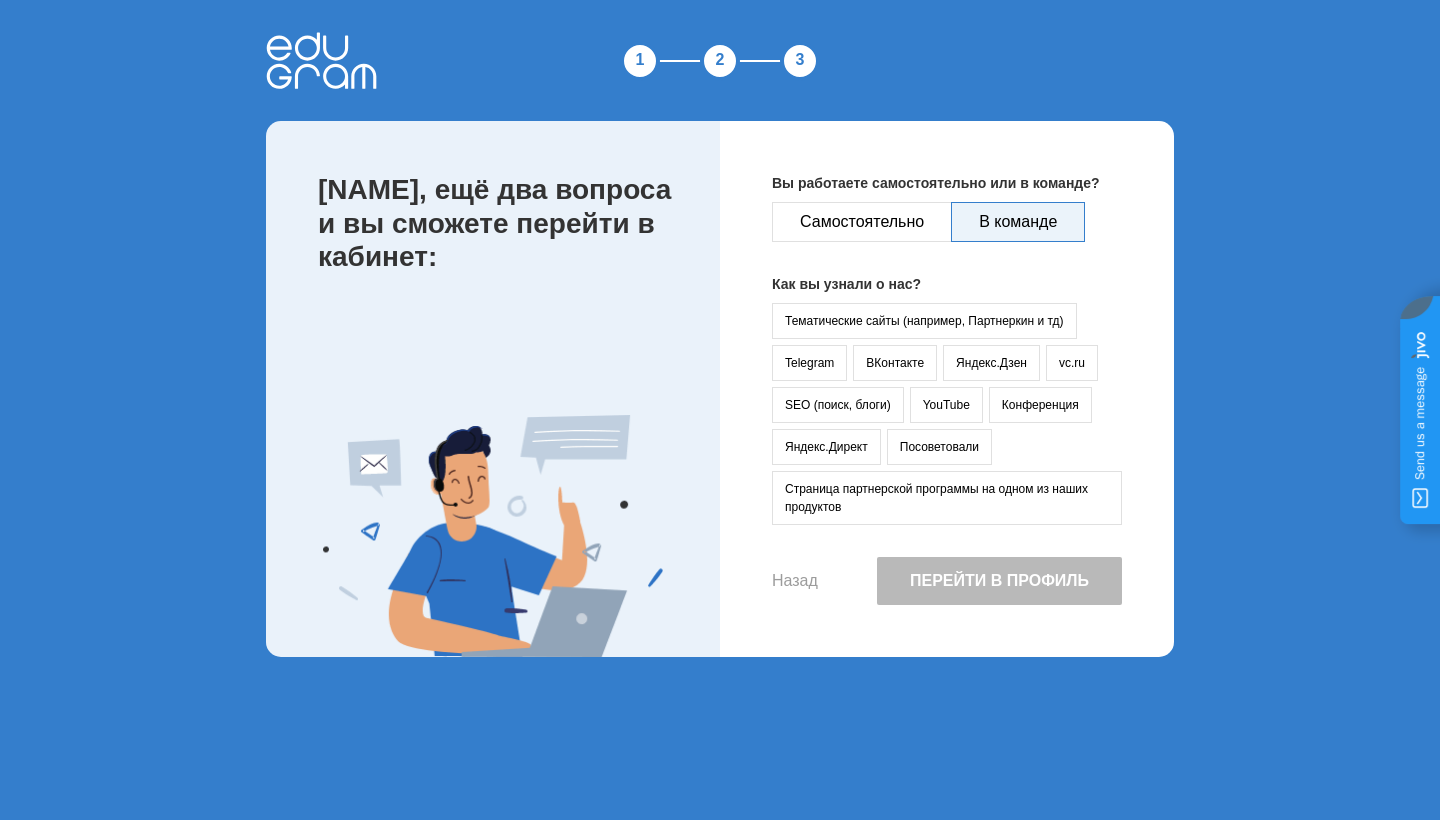 click on "Перейти в профиль" at bounding box center [999, 581] 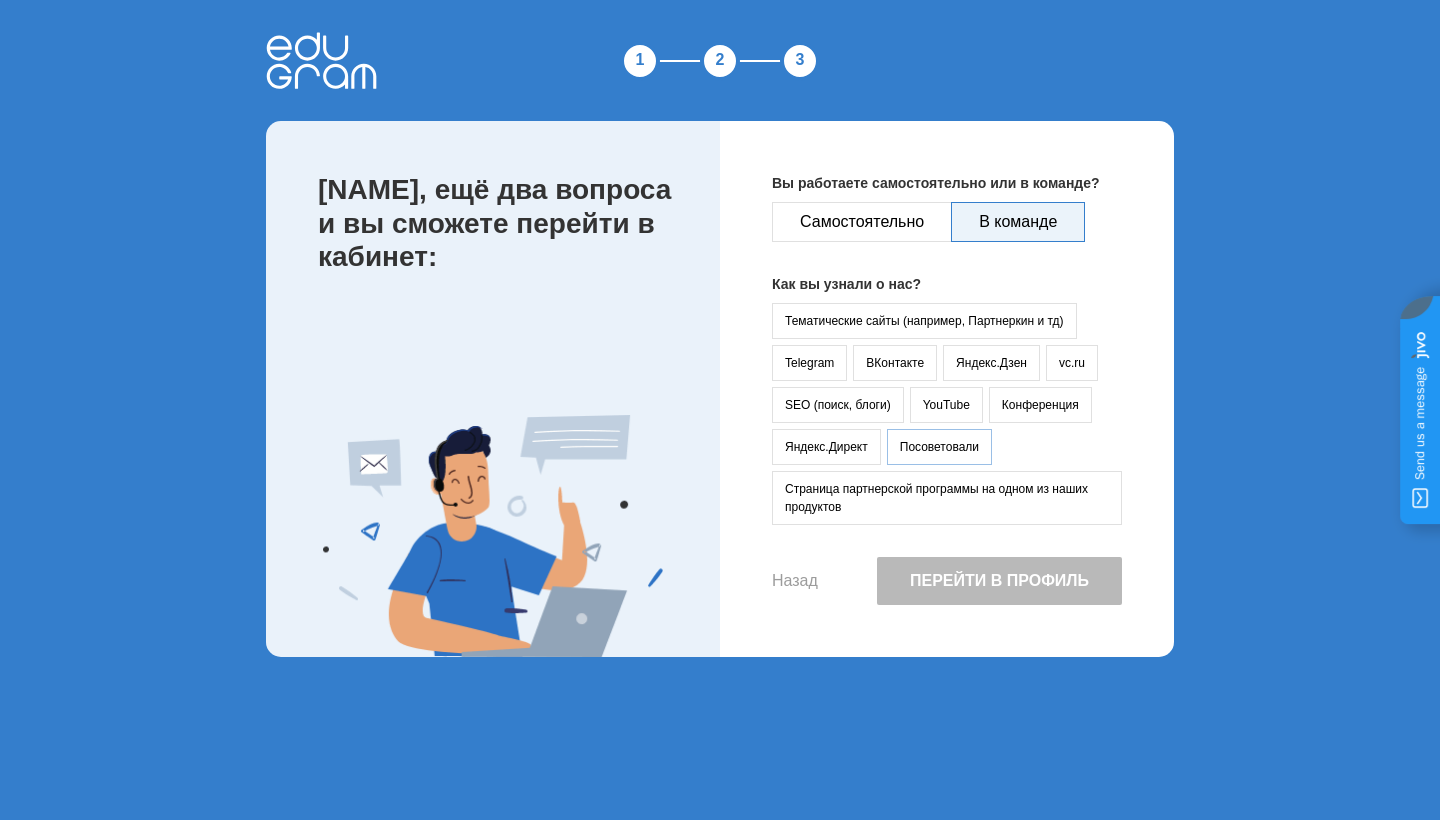 click on "Посоветовали" at bounding box center [939, 447] 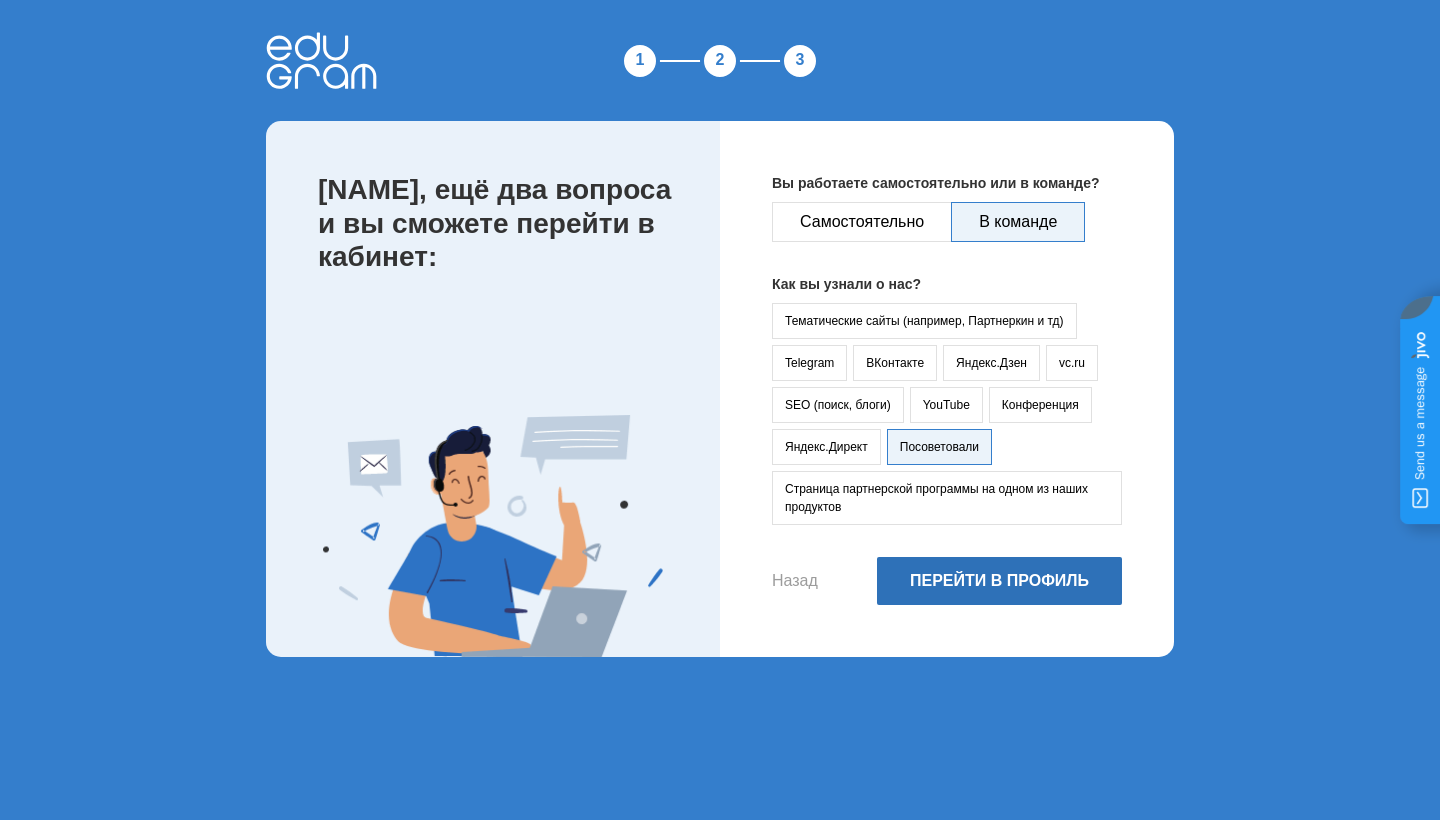 click on "Перейти в профиль" at bounding box center (999, 581) 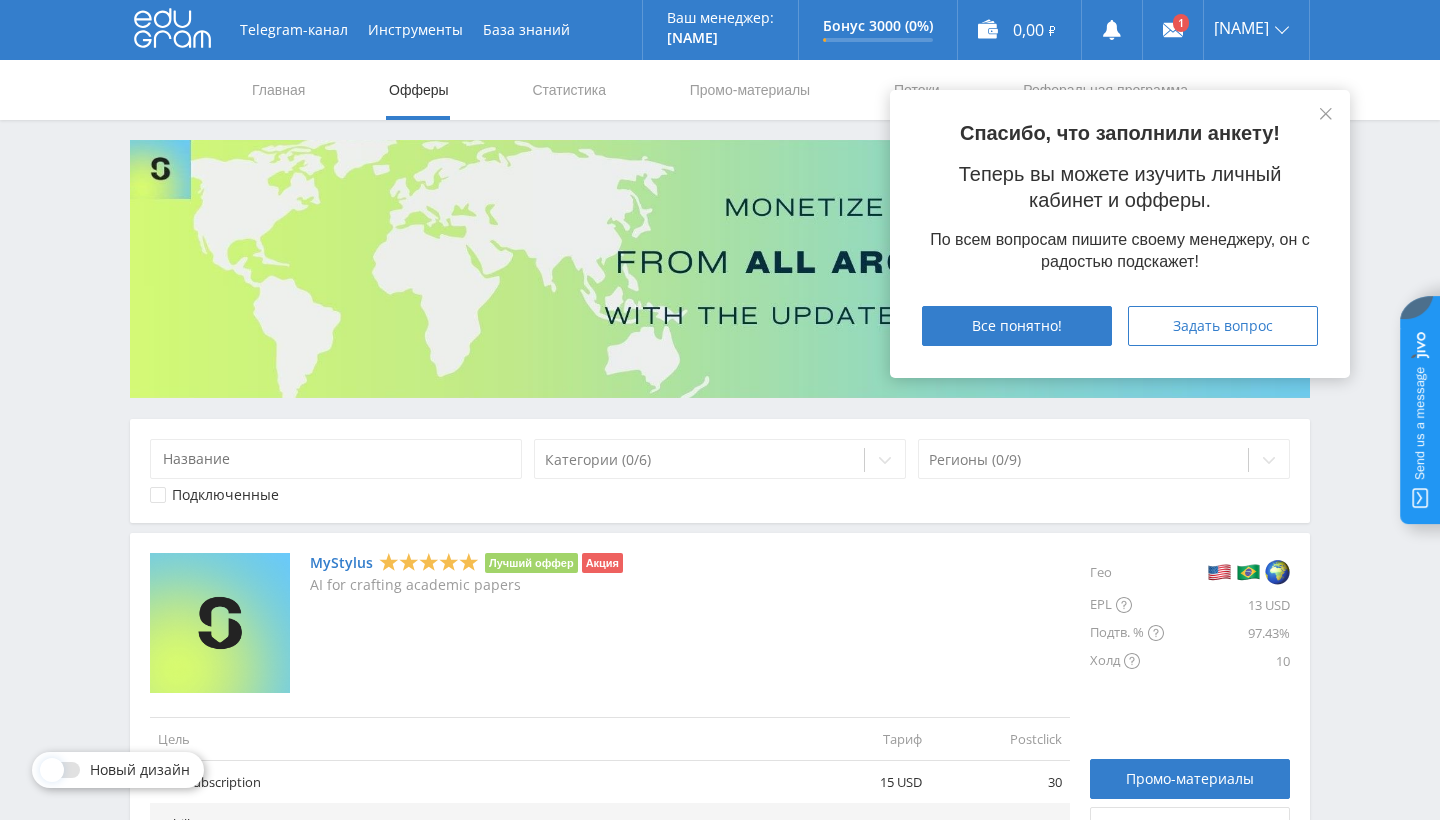scroll, scrollTop: 0, scrollLeft: 0, axis: both 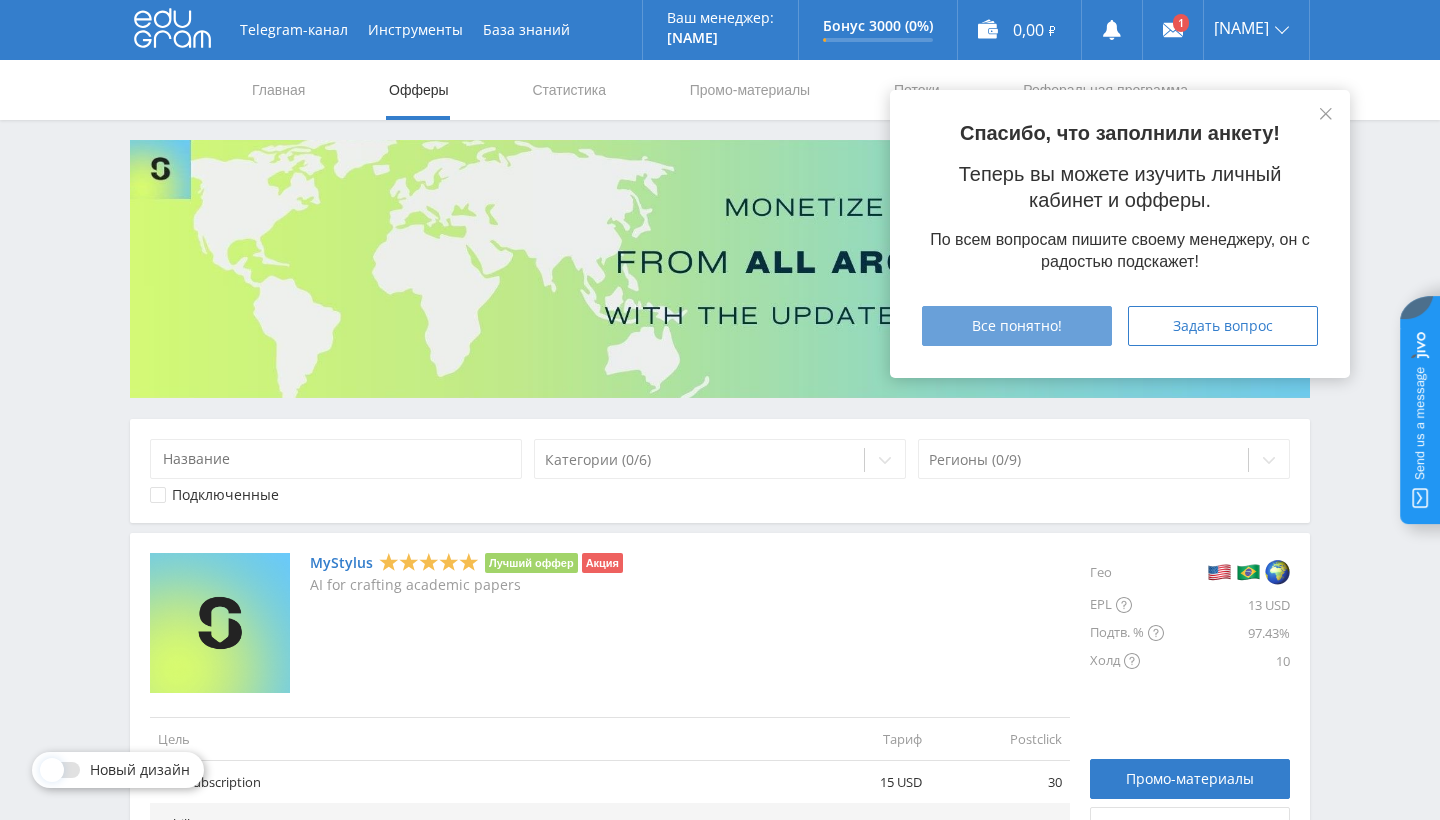 click on "Все понятно!" at bounding box center (1017, 326) 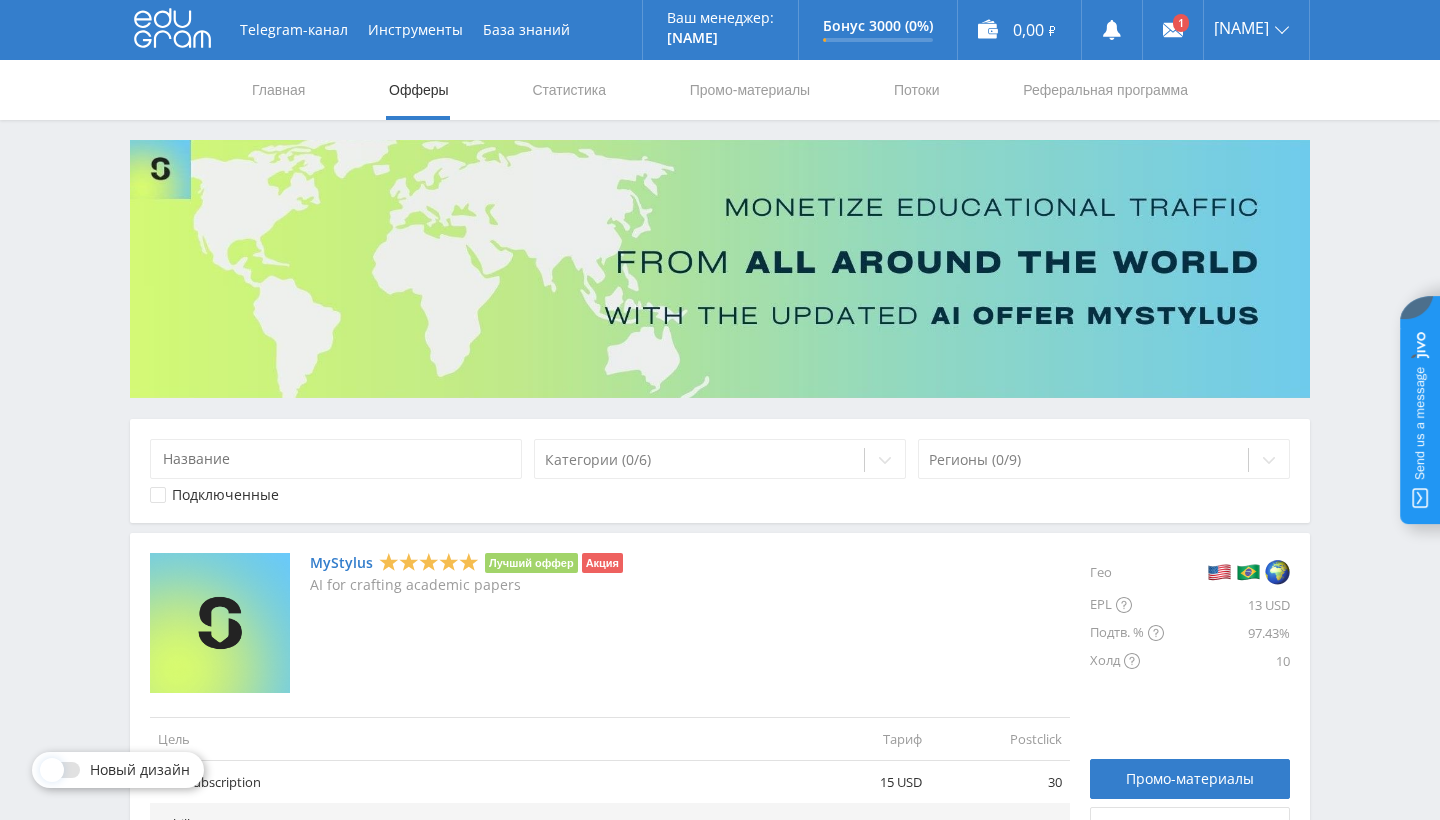 scroll, scrollTop: 0, scrollLeft: 0, axis: both 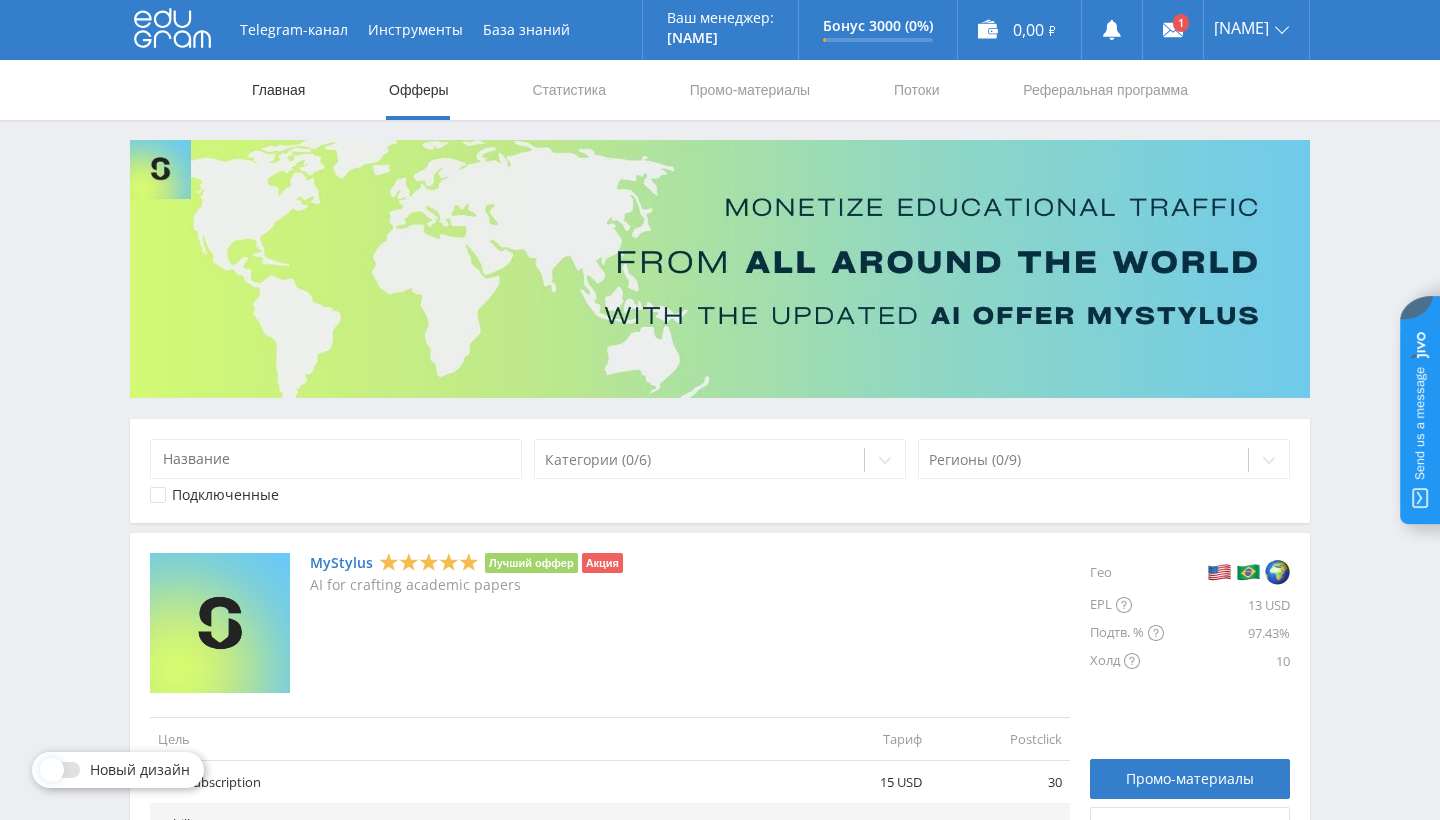 click on "Главная" at bounding box center [278, 90] 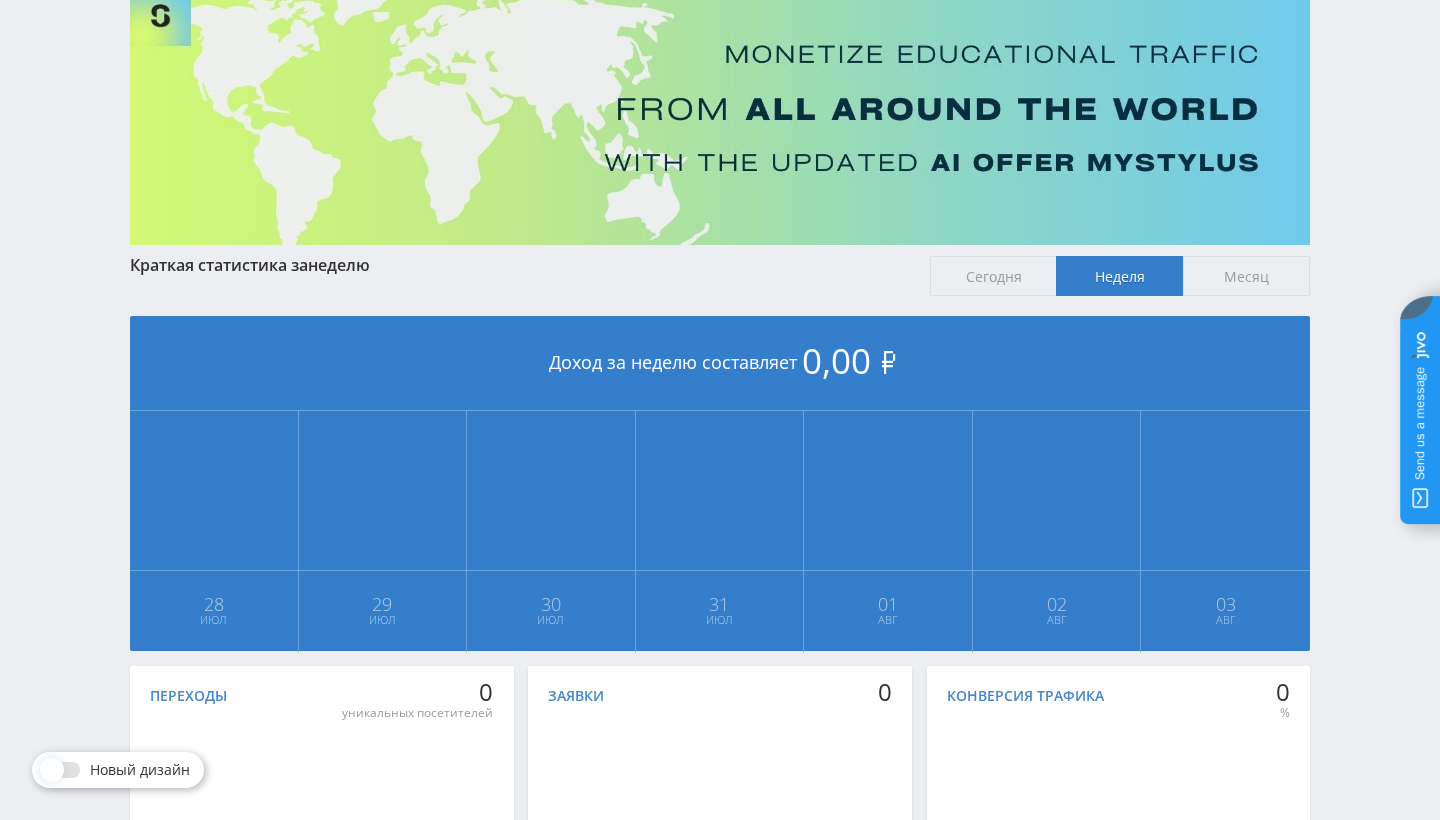 scroll, scrollTop: 0, scrollLeft: 0, axis: both 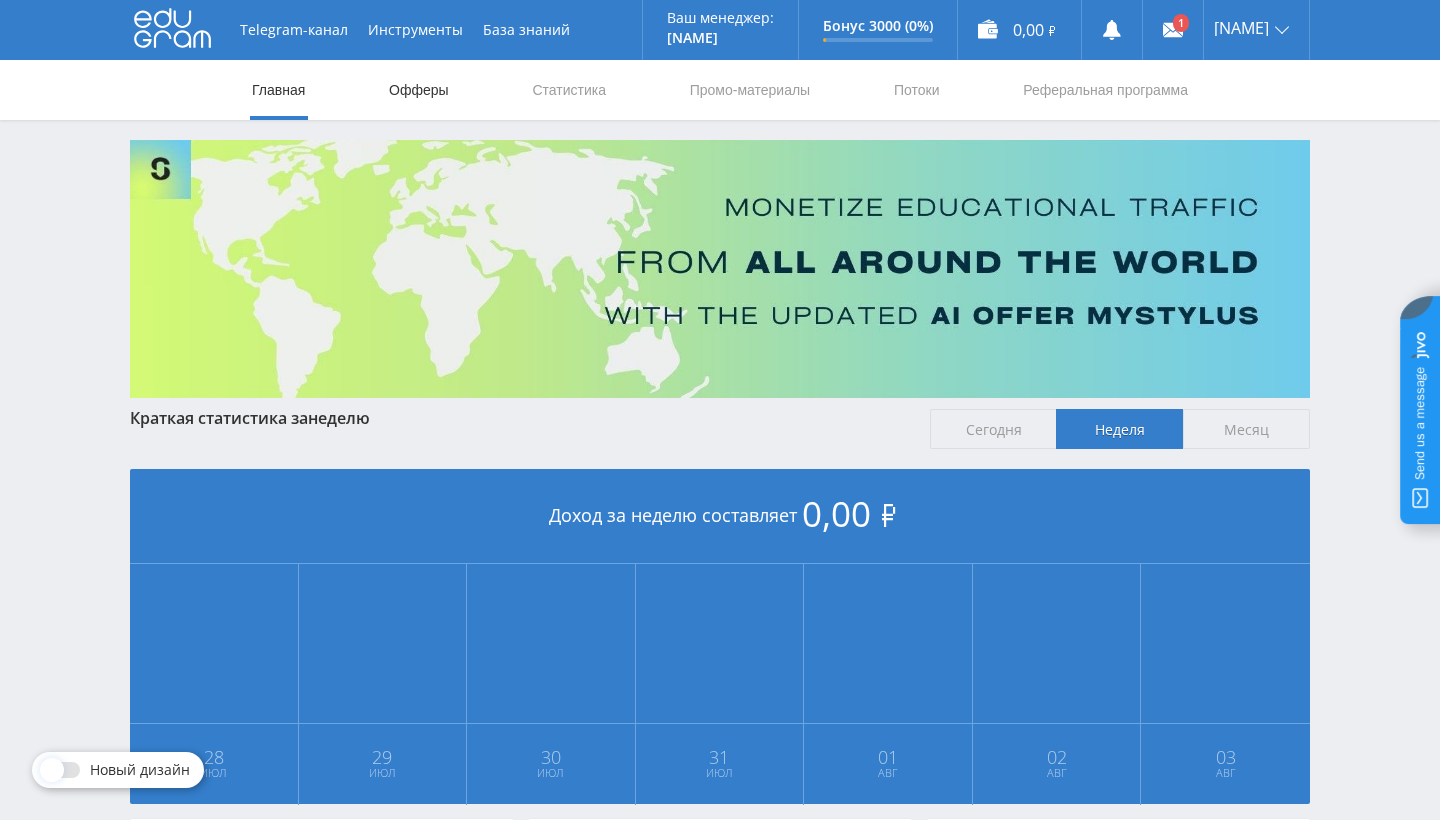 click on "Офферы" at bounding box center [419, 90] 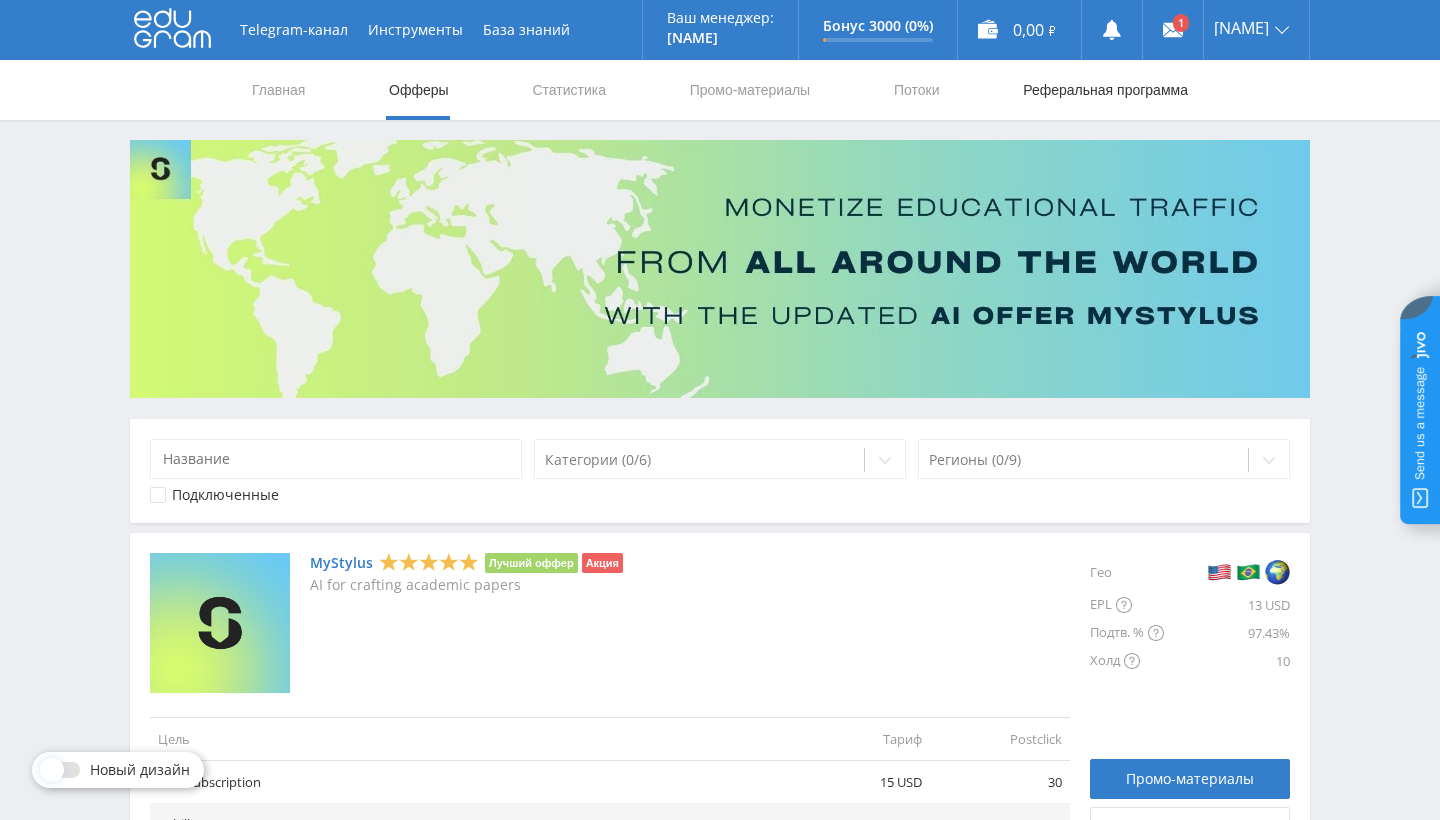 click on "Реферальная программа" at bounding box center [1105, 90] 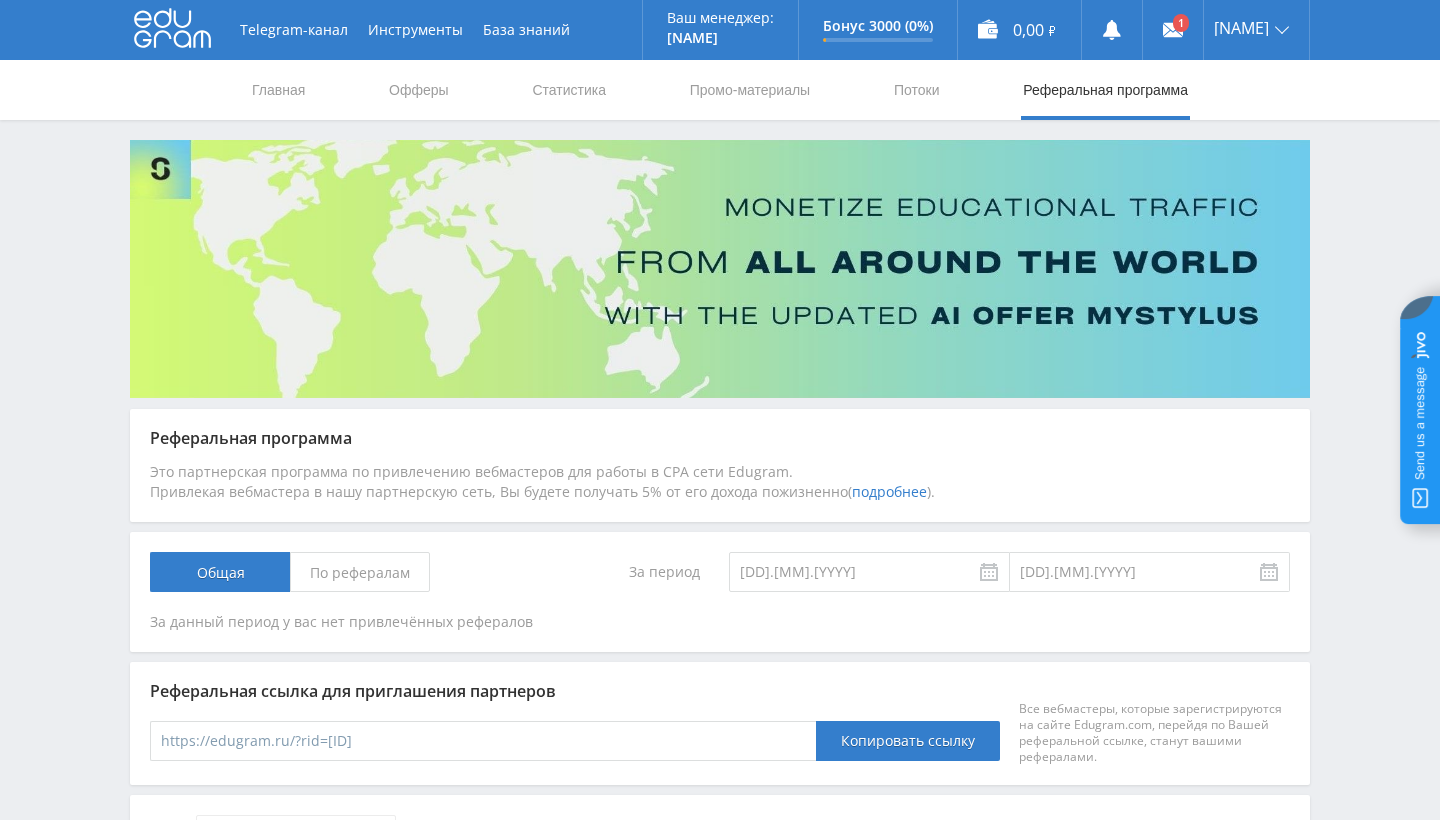 scroll, scrollTop: 0, scrollLeft: 0, axis: both 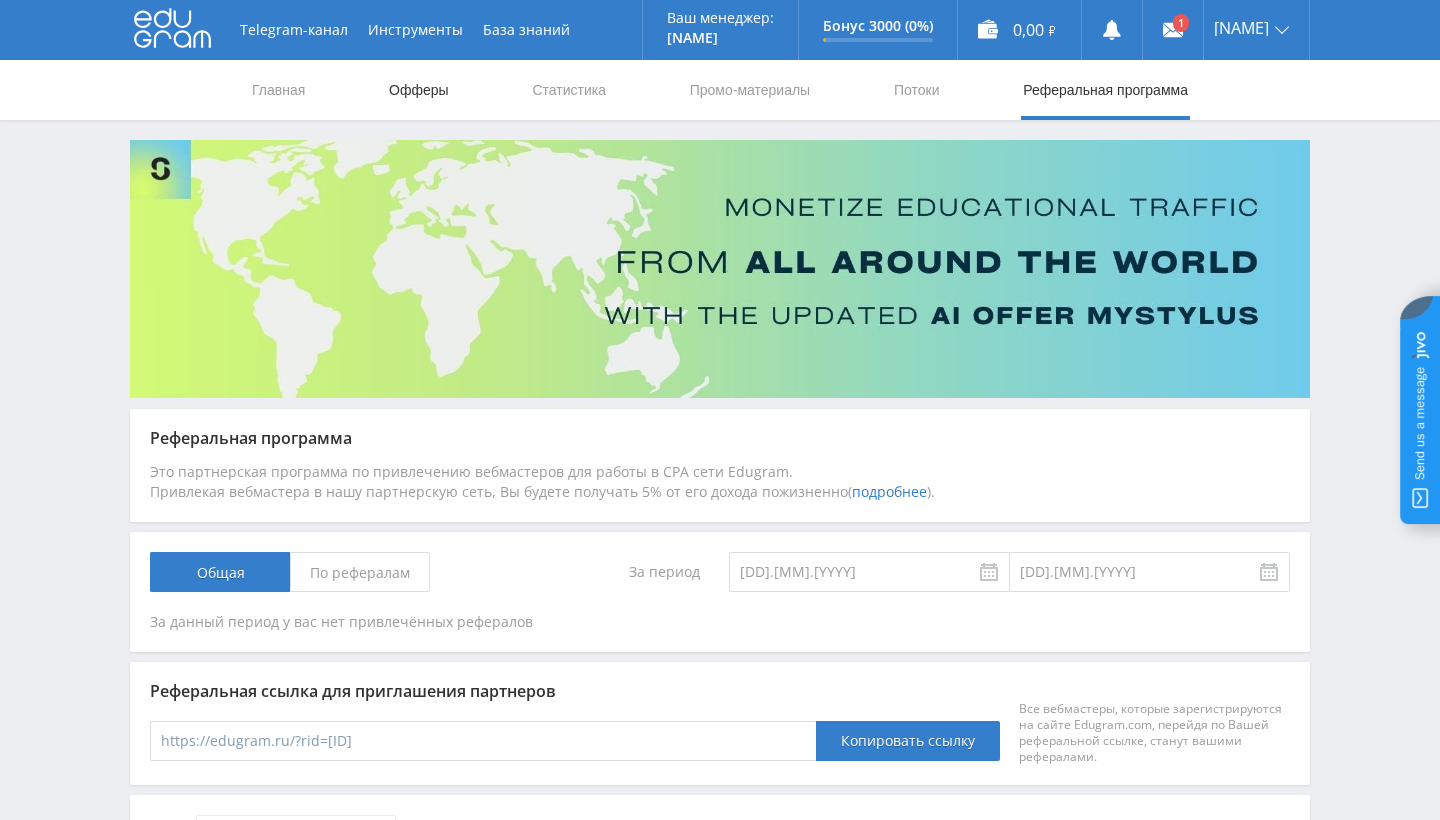 click on "Офферы" at bounding box center (419, 90) 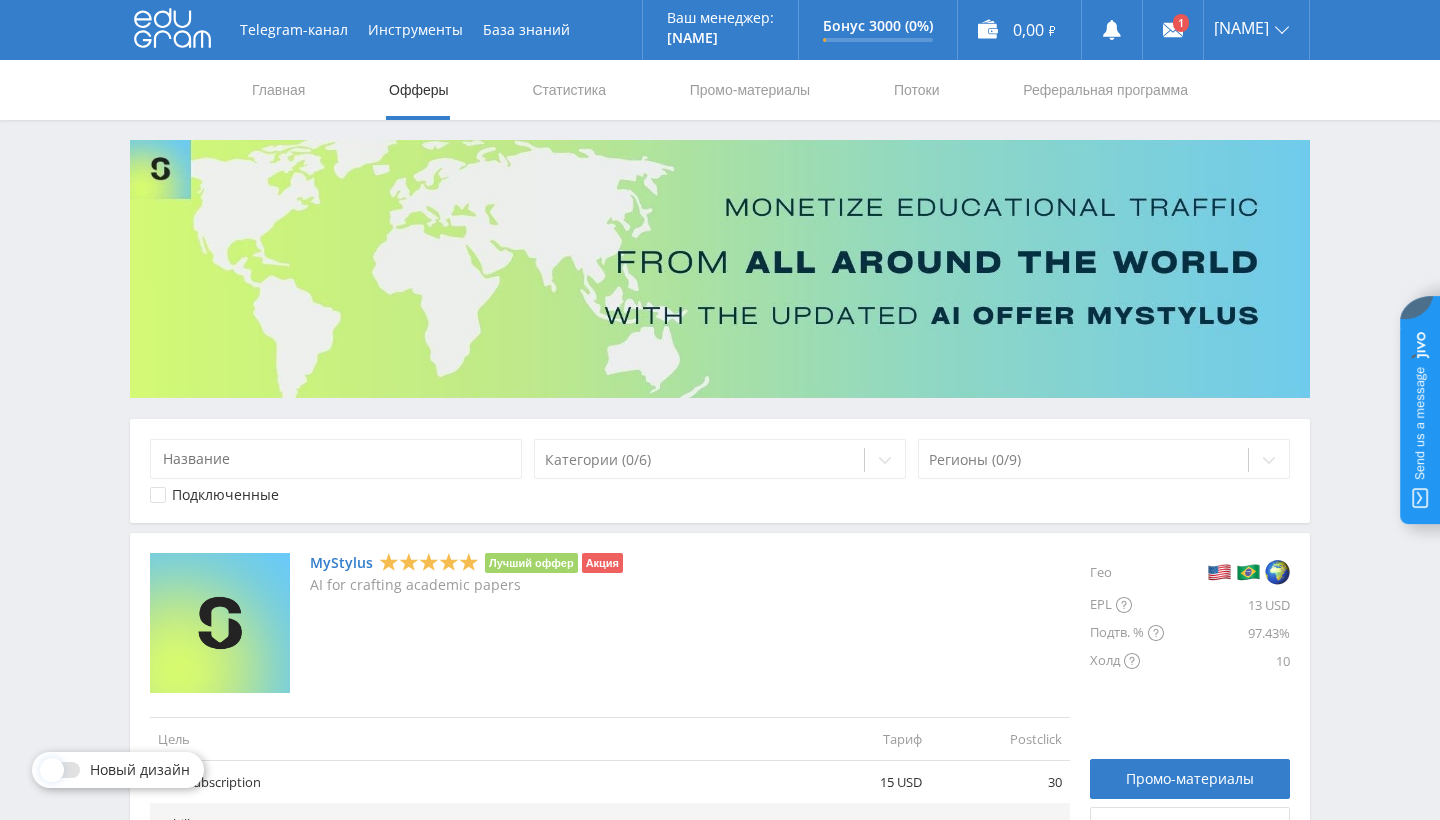 scroll, scrollTop: 332, scrollLeft: 0, axis: vertical 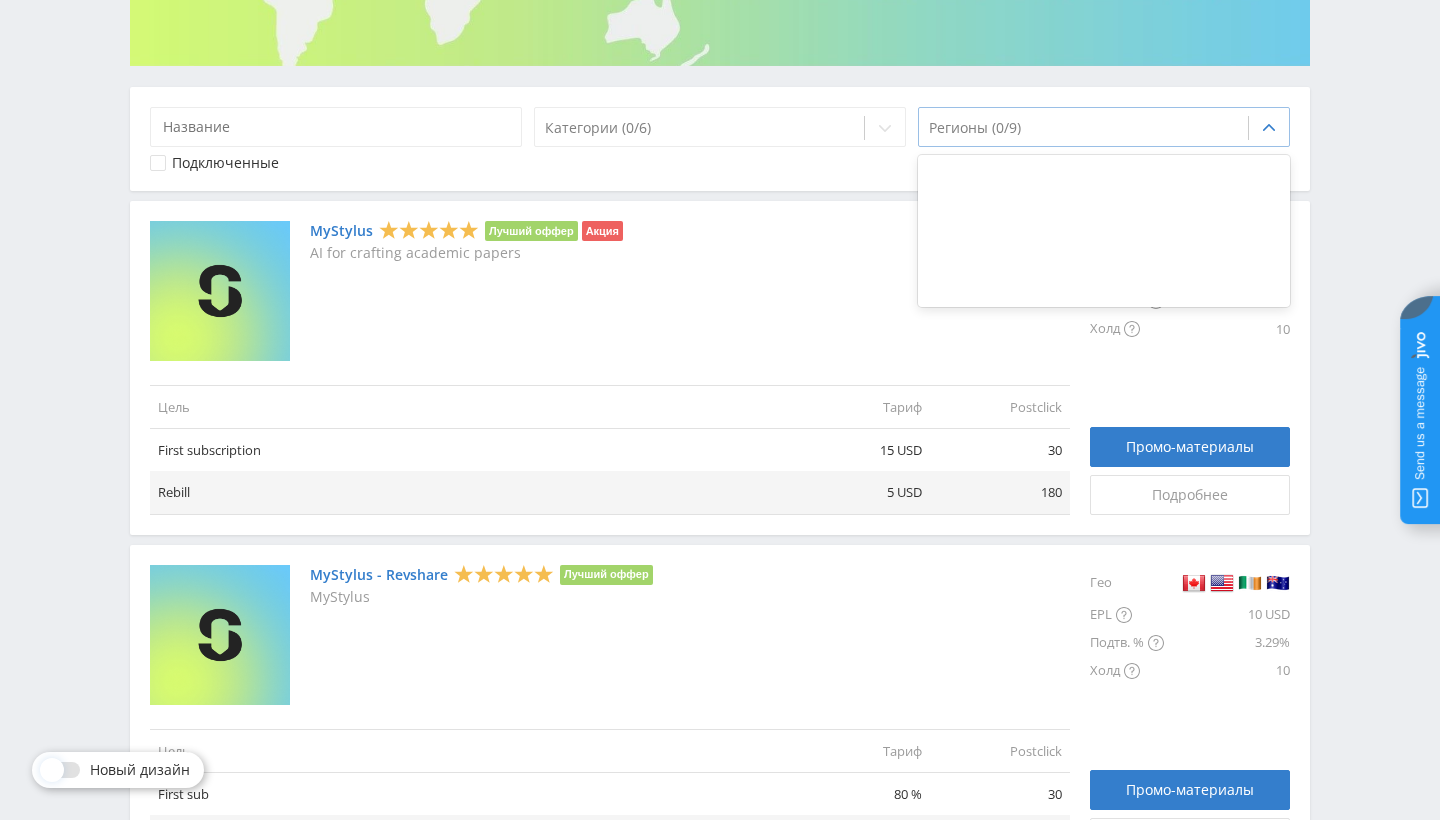 click at bounding box center [1269, 128] 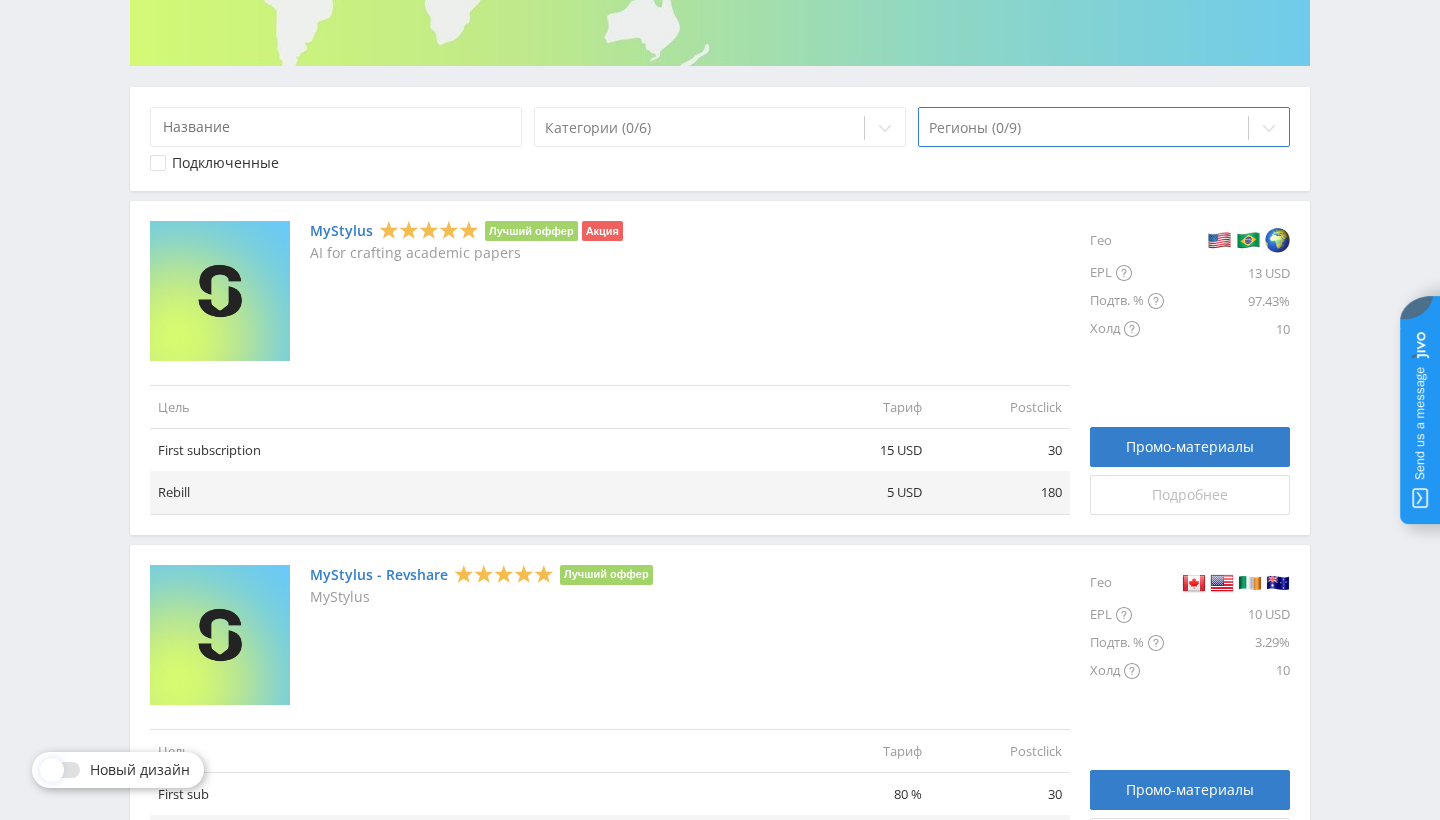 click on "Подробнее" at bounding box center (1190, 495) 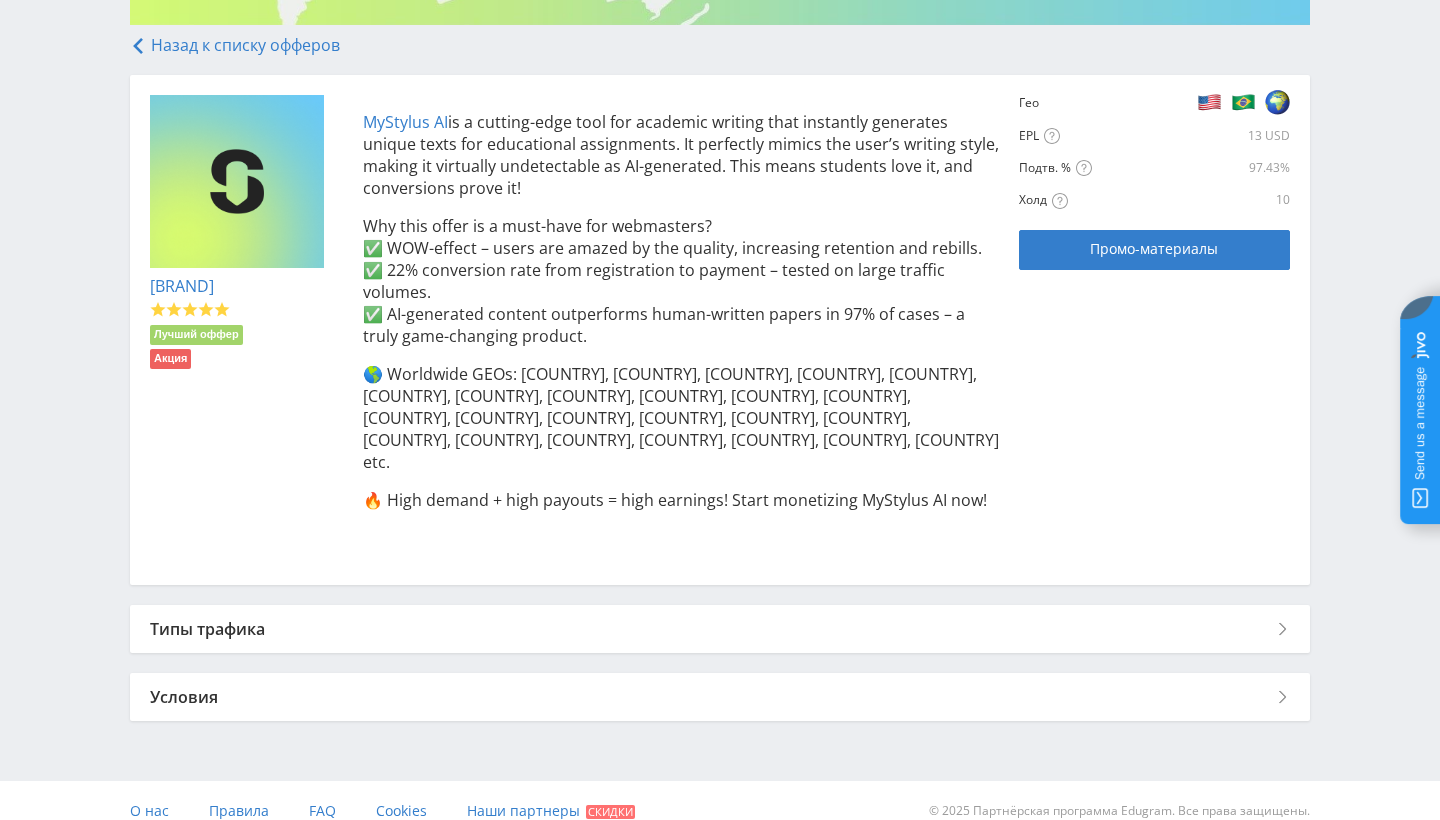 scroll, scrollTop: 372, scrollLeft: 0, axis: vertical 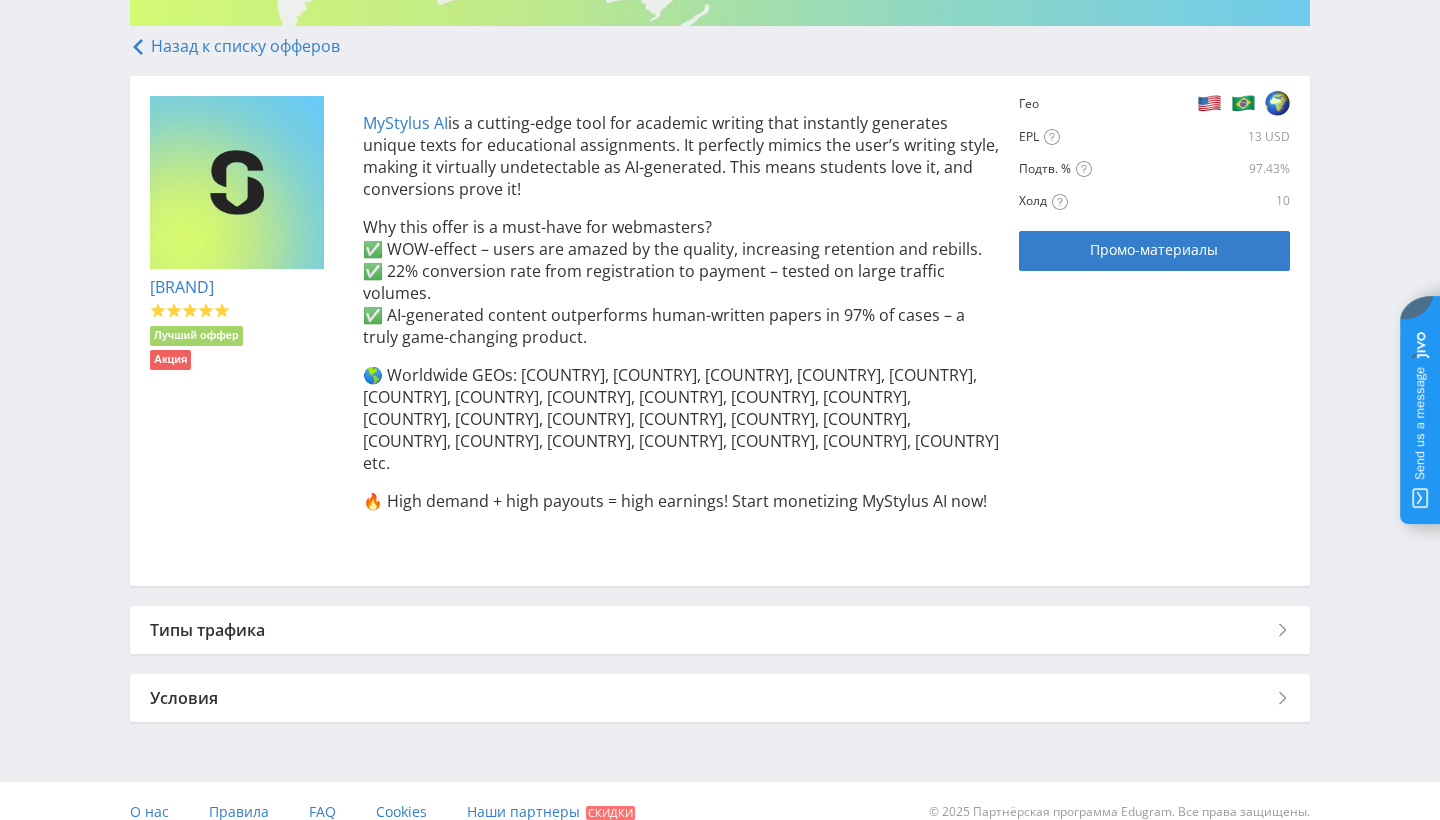 click on "Условия" at bounding box center [720, 698] 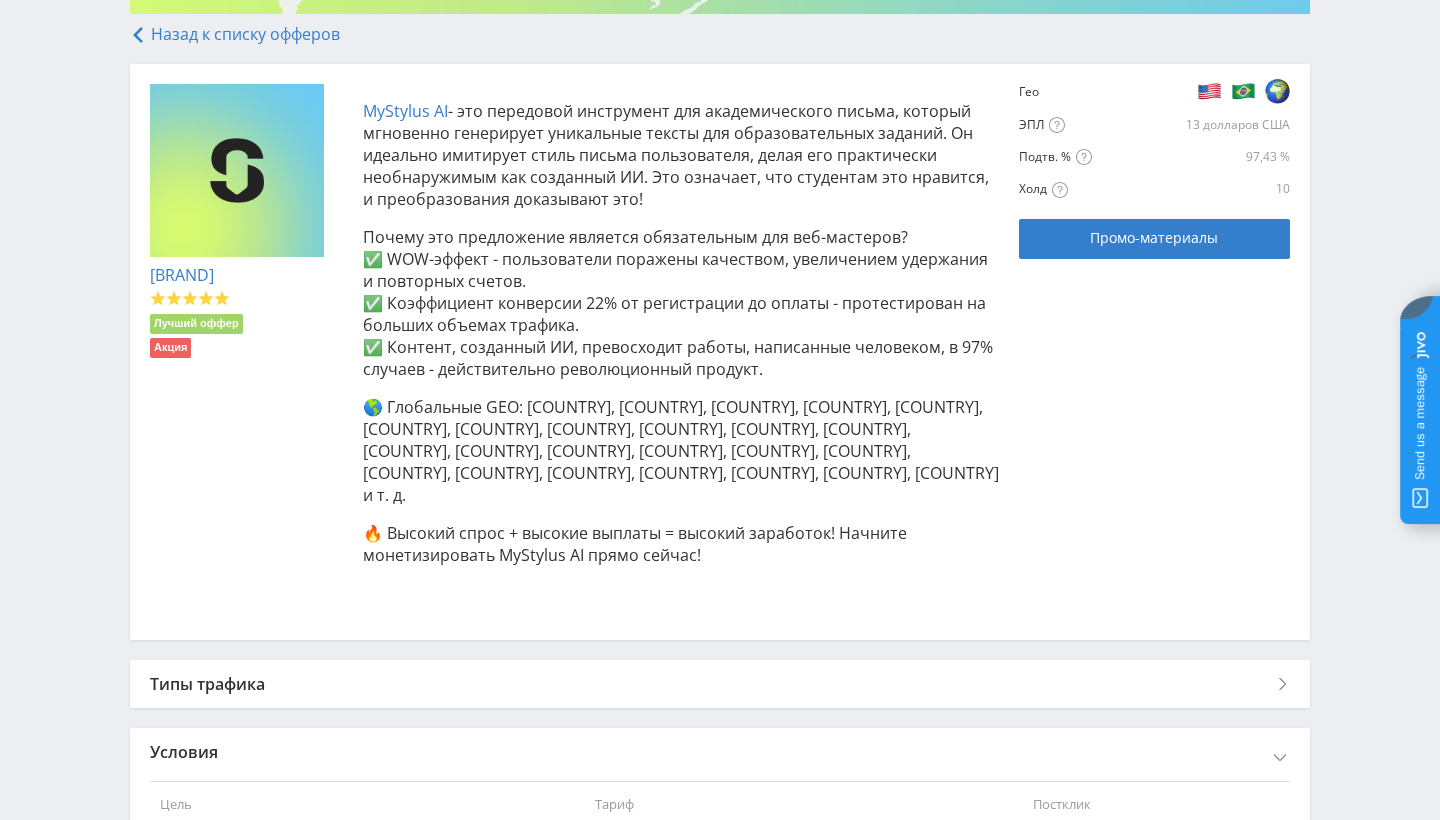 scroll, scrollTop: 377, scrollLeft: 0, axis: vertical 